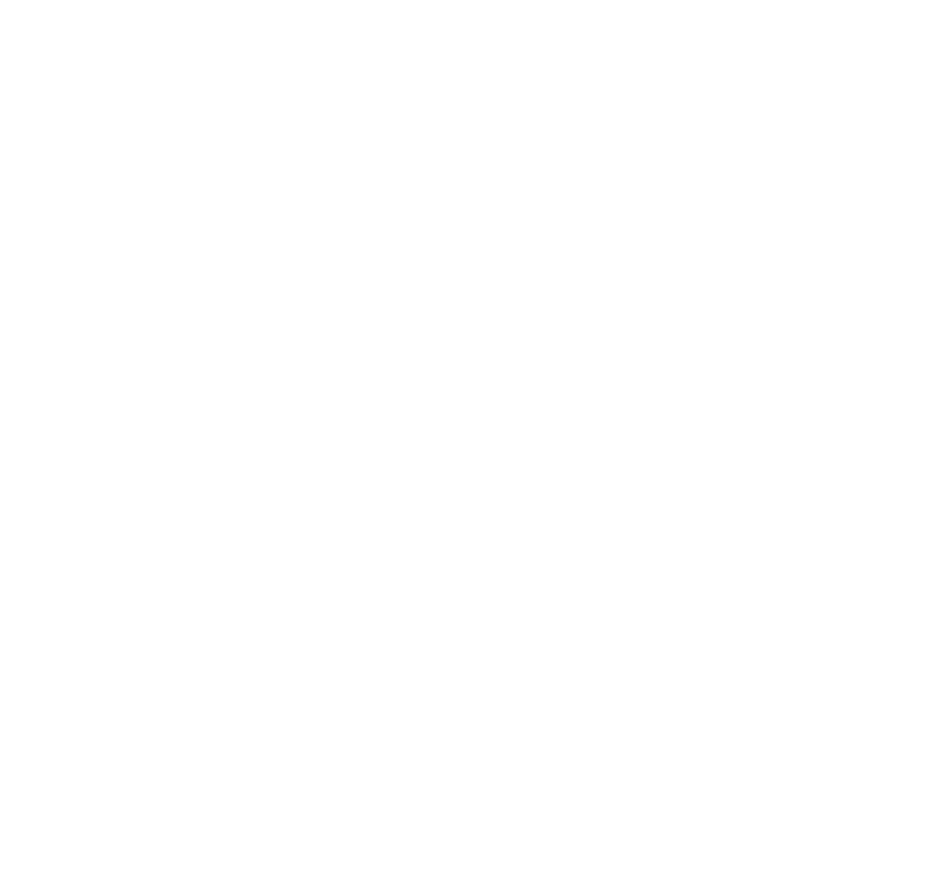 scroll, scrollTop: 0, scrollLeft: 0, axis: both 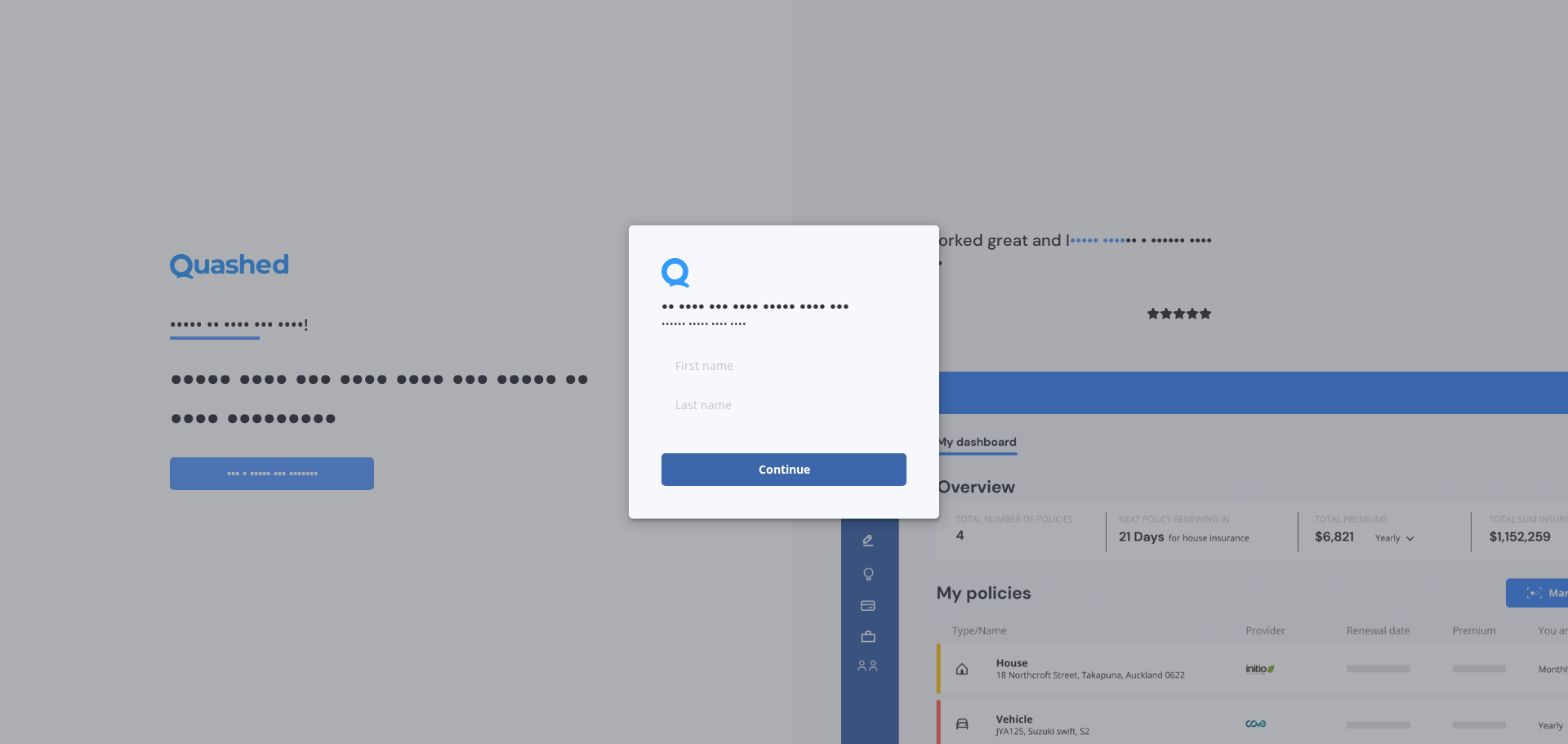 click at bounding box center (784, 365) 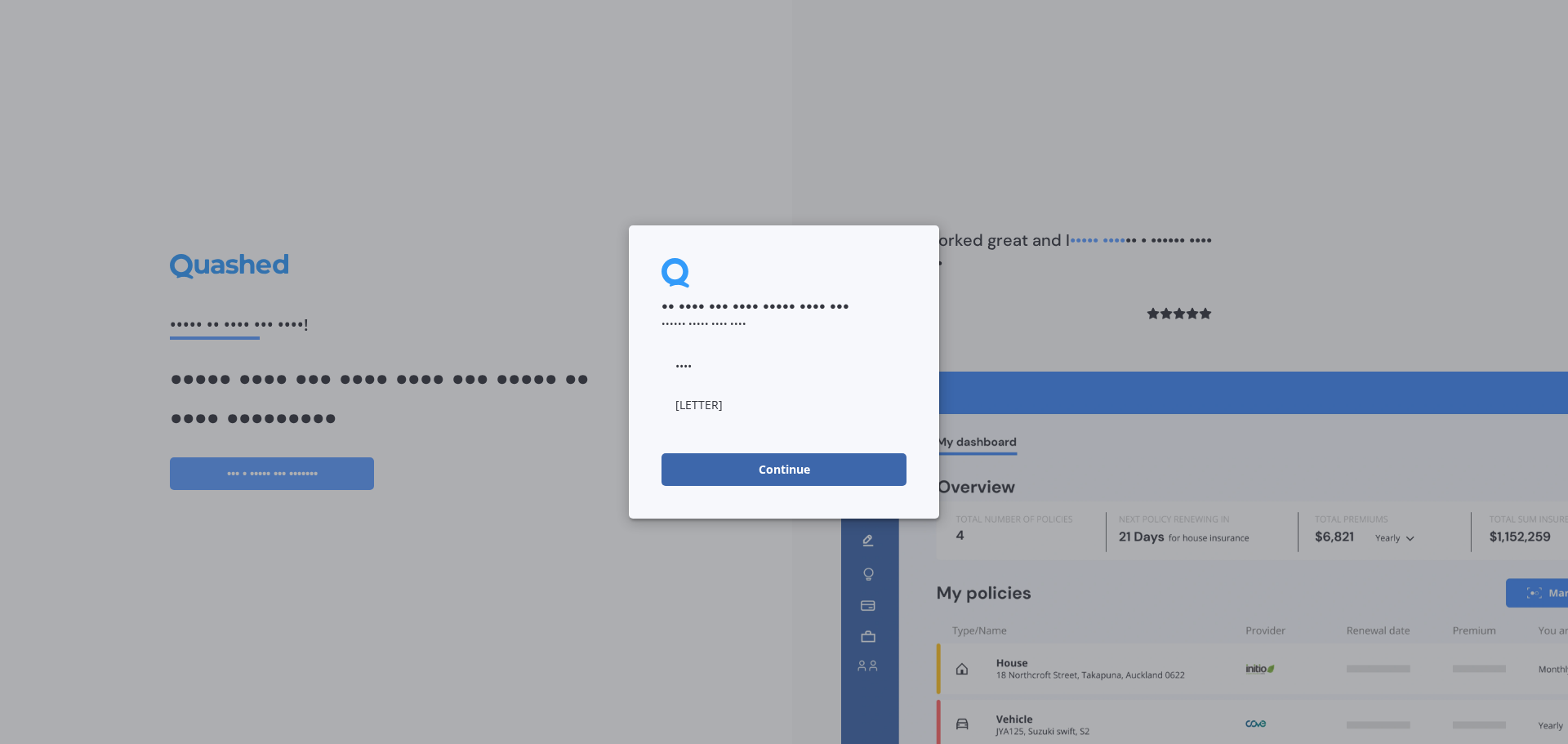 type on "•••••••••" 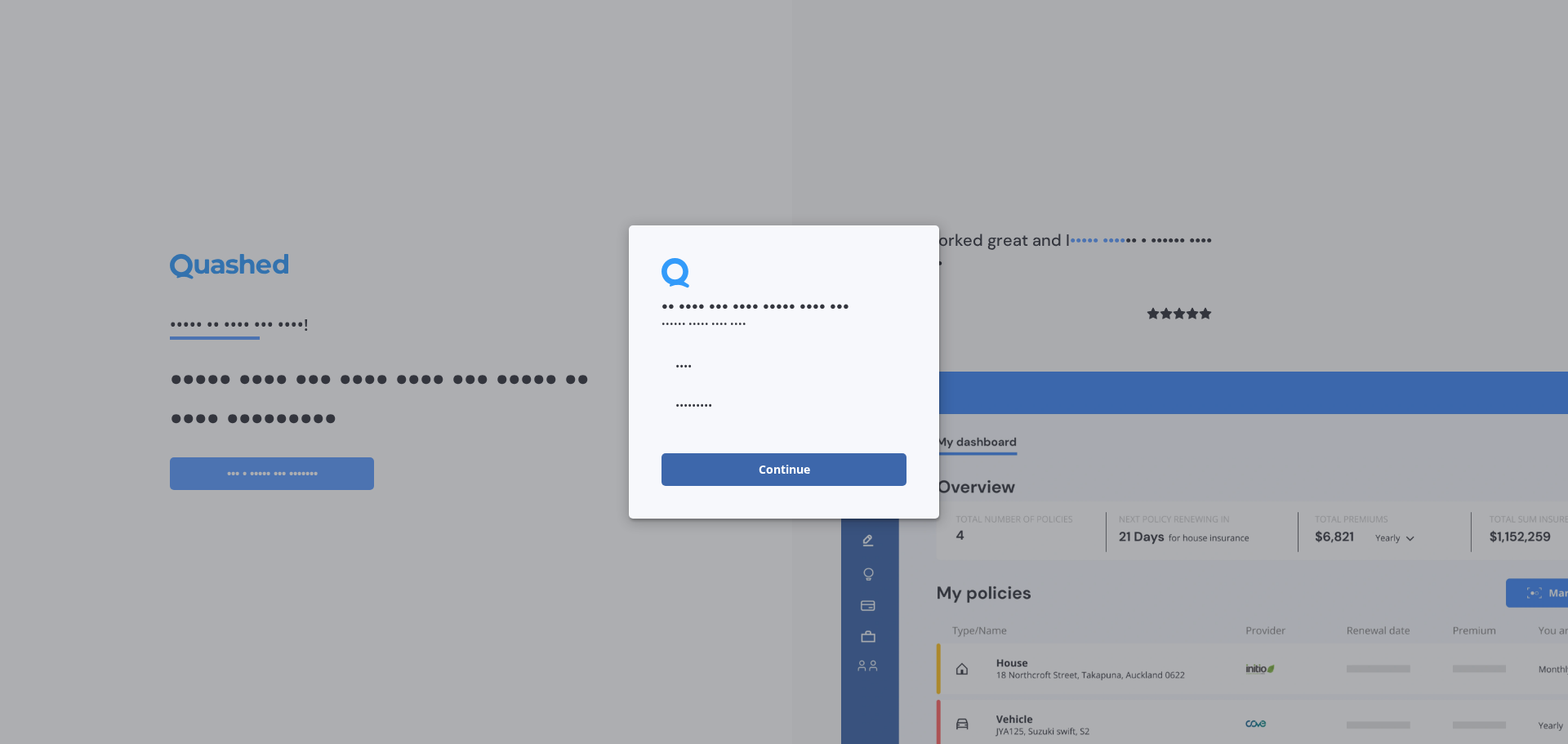 click on "Continue" at bounding box center (784, 470) 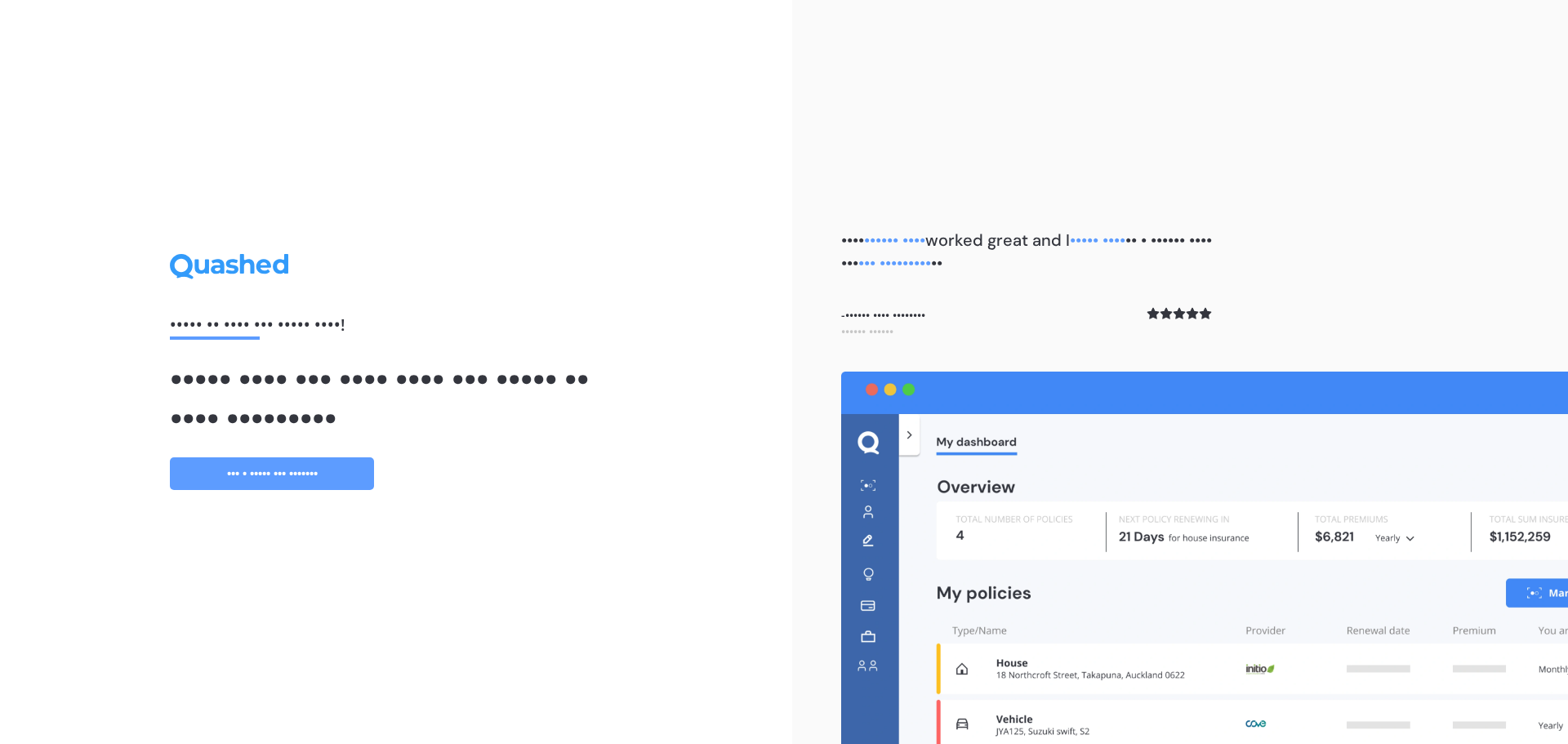 drag, startPoint x: 695, startPoint y: 436, endPoint x: 689, endPoint y: 595, distance: 159.1132 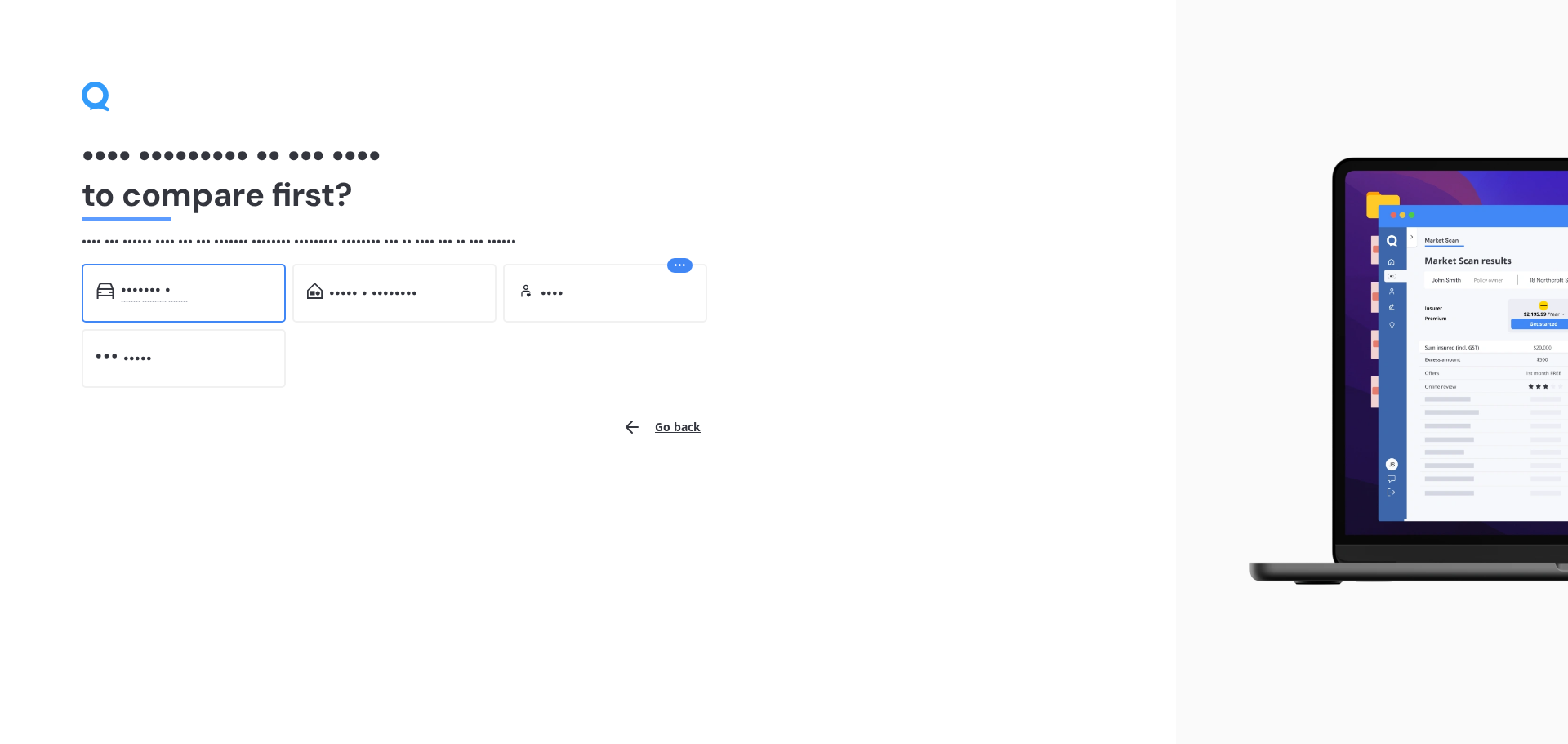 click on "••••••• • •••••••• •••••••••• ••••••••" at bounding box center (184, 293) 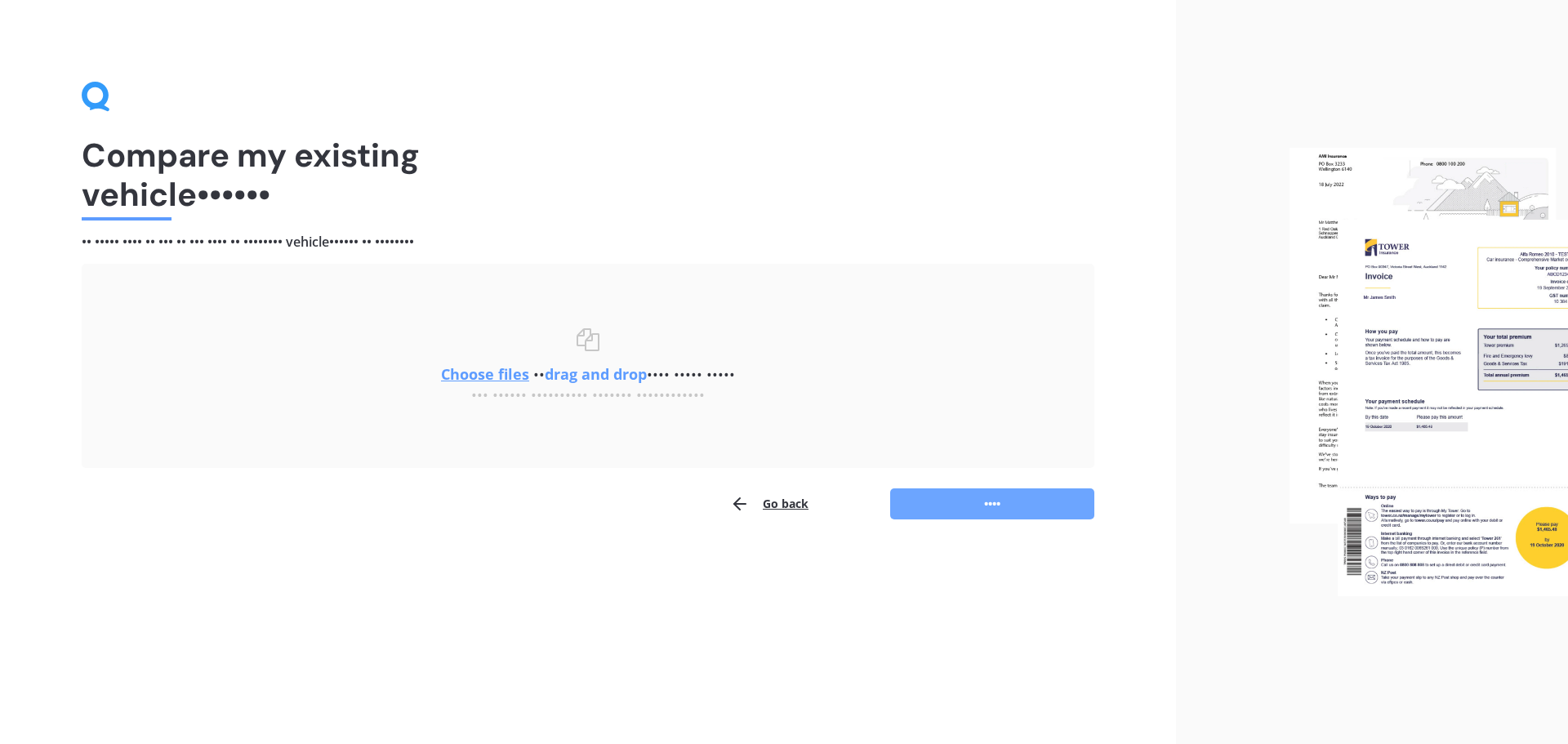 click on "••••" at bounding box center [992, 504] 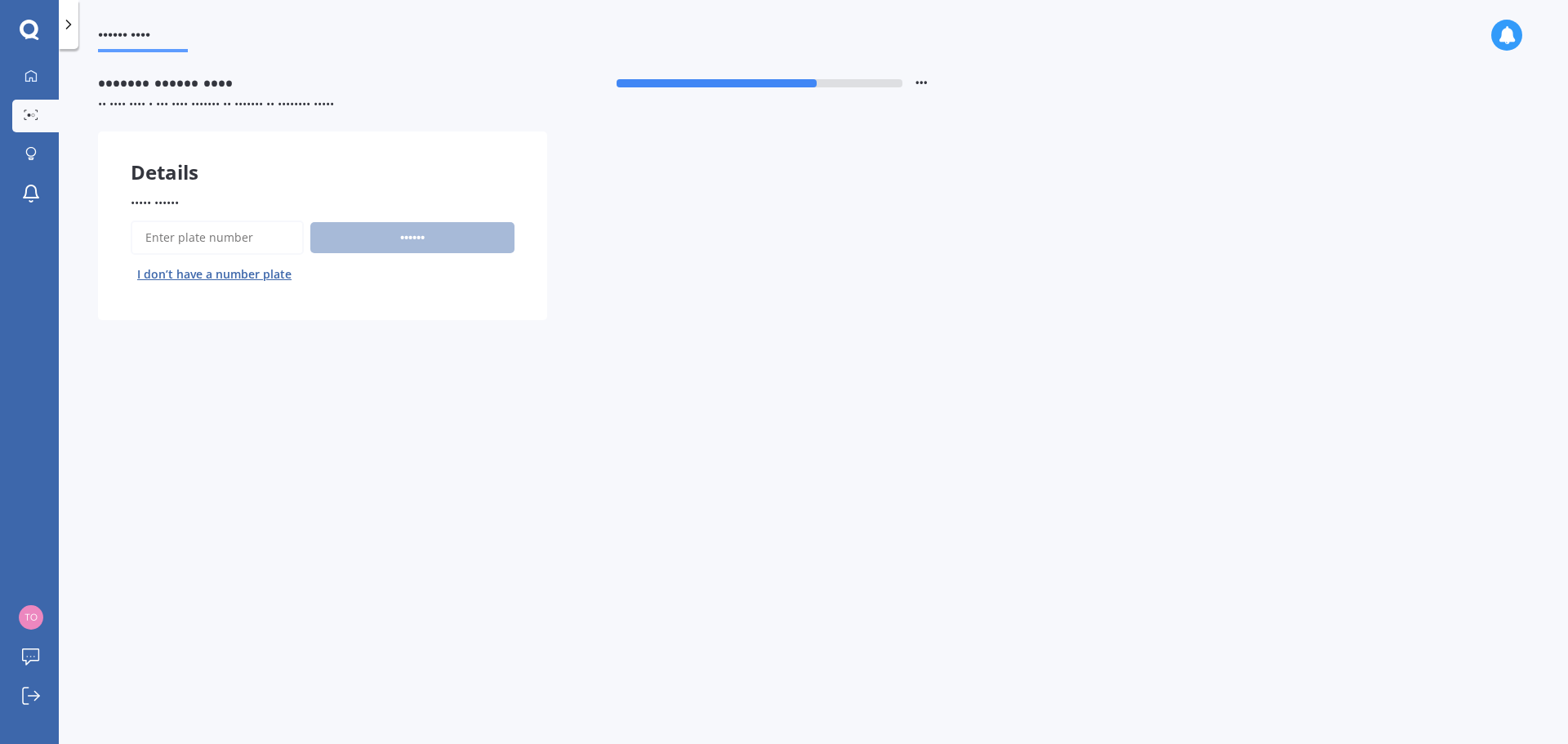 click on "I don’t have a number plate" at bounding box center (214, 274) 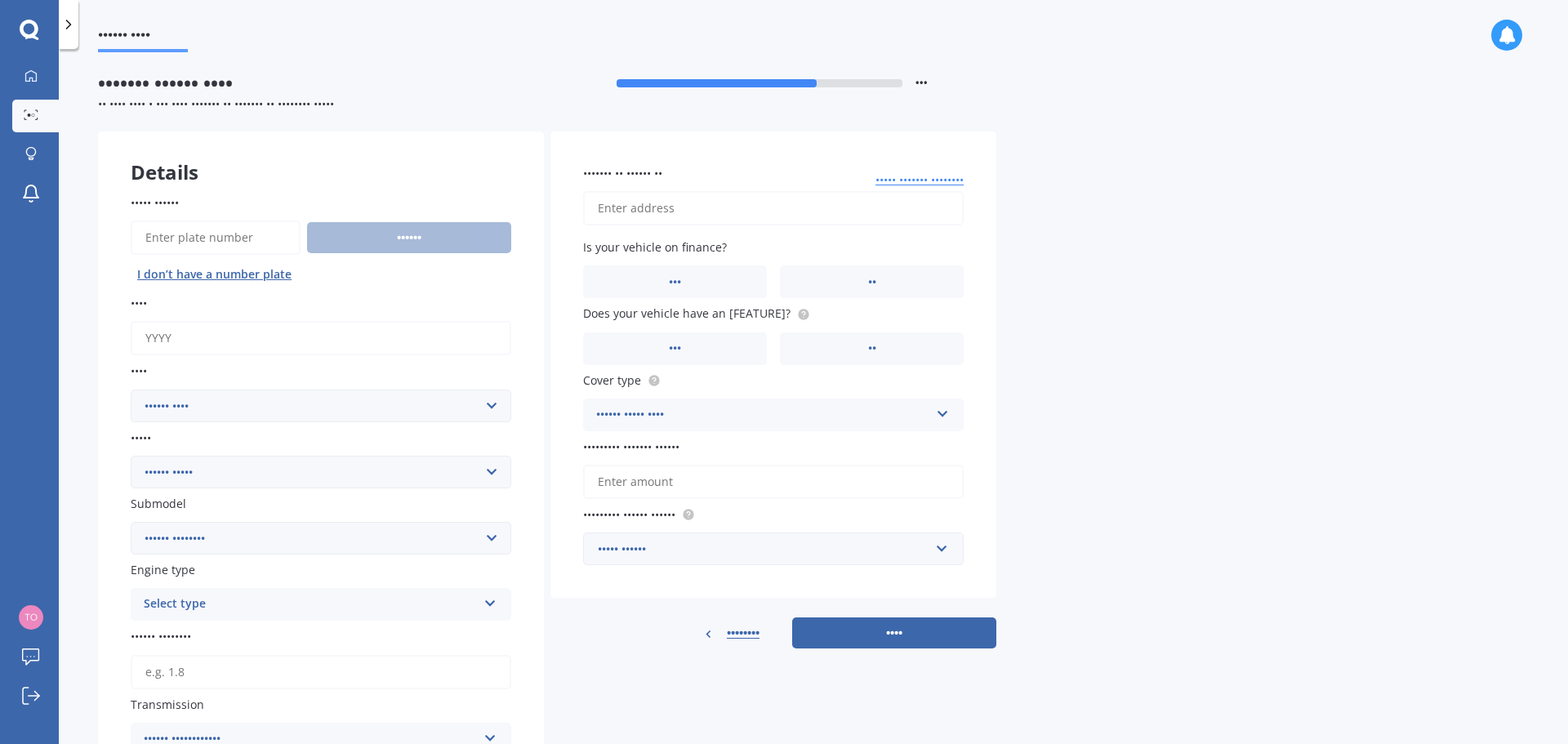 click on "••••" at bounding box center (321, 338) 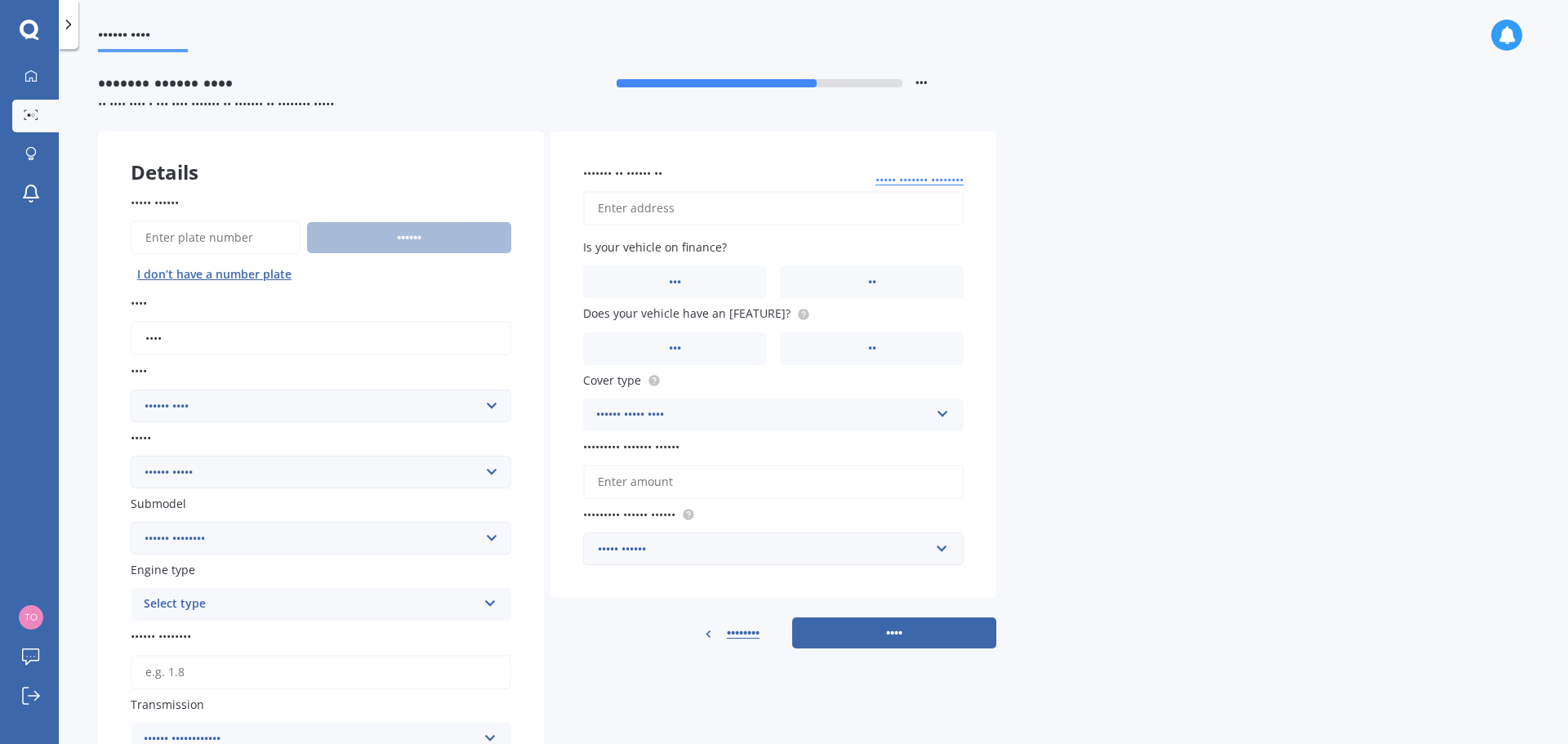 type on "••••" 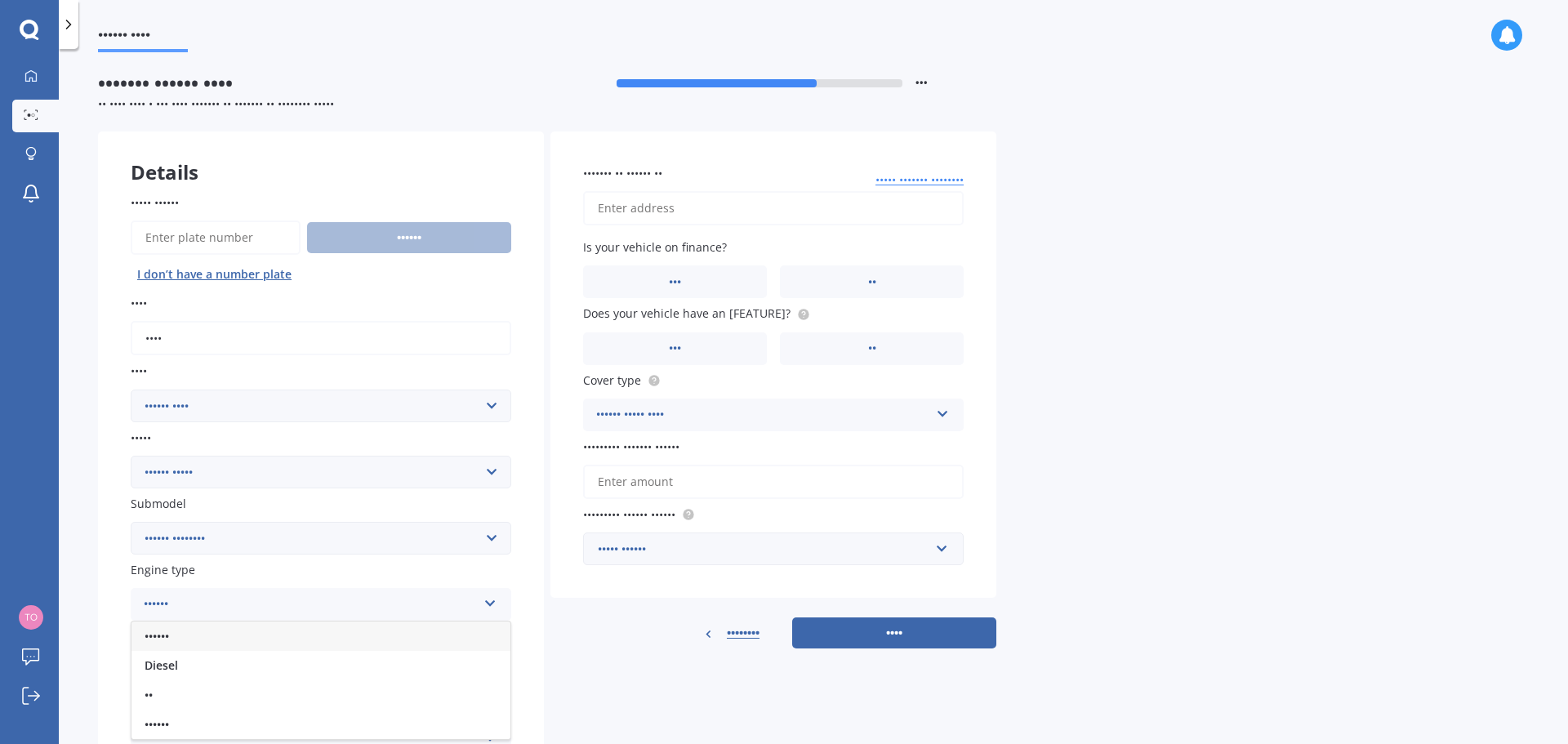 scroll, scrollTop: 163, scrollLeft: 0, axis: vertical 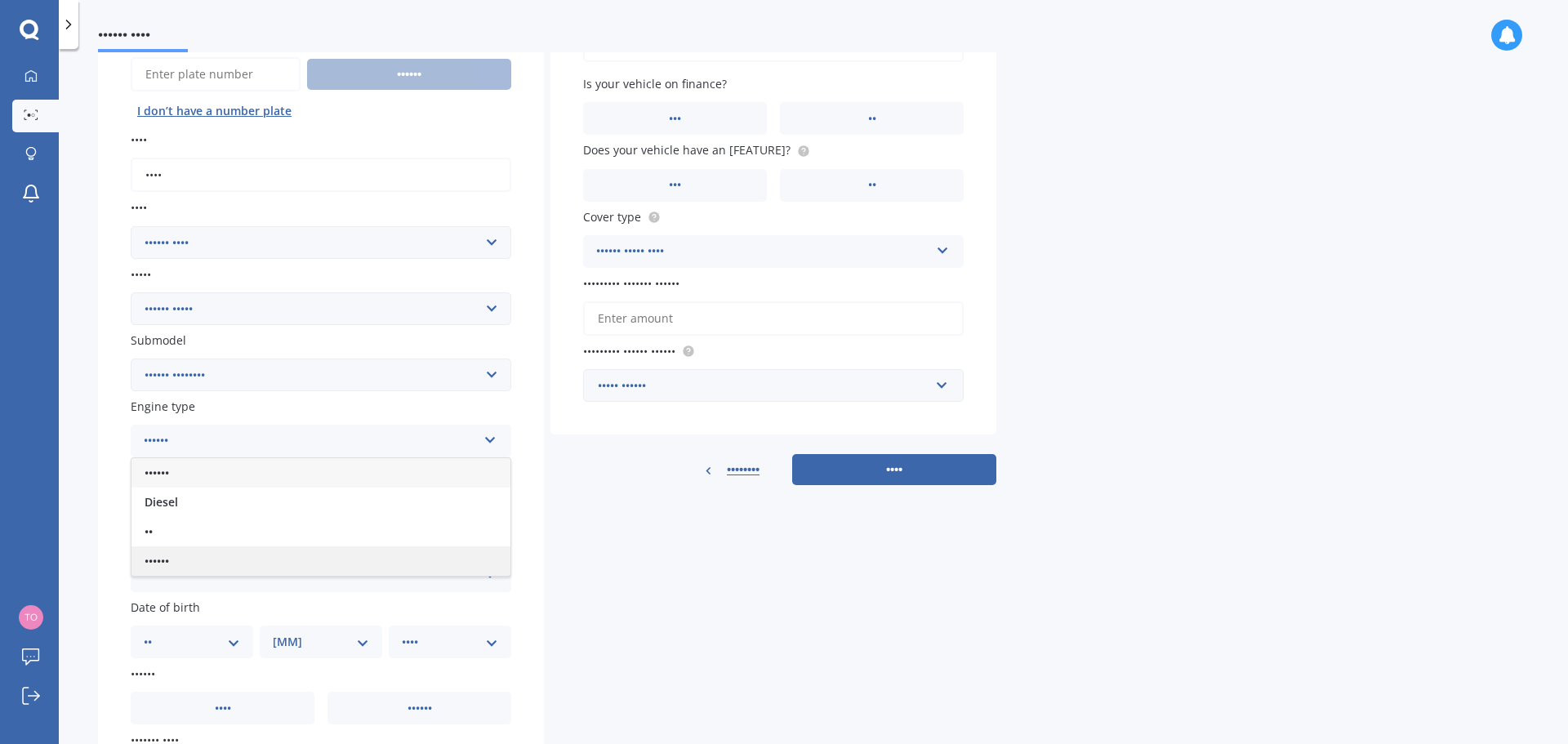 click on "••••••" at bounding box center (321, 561) 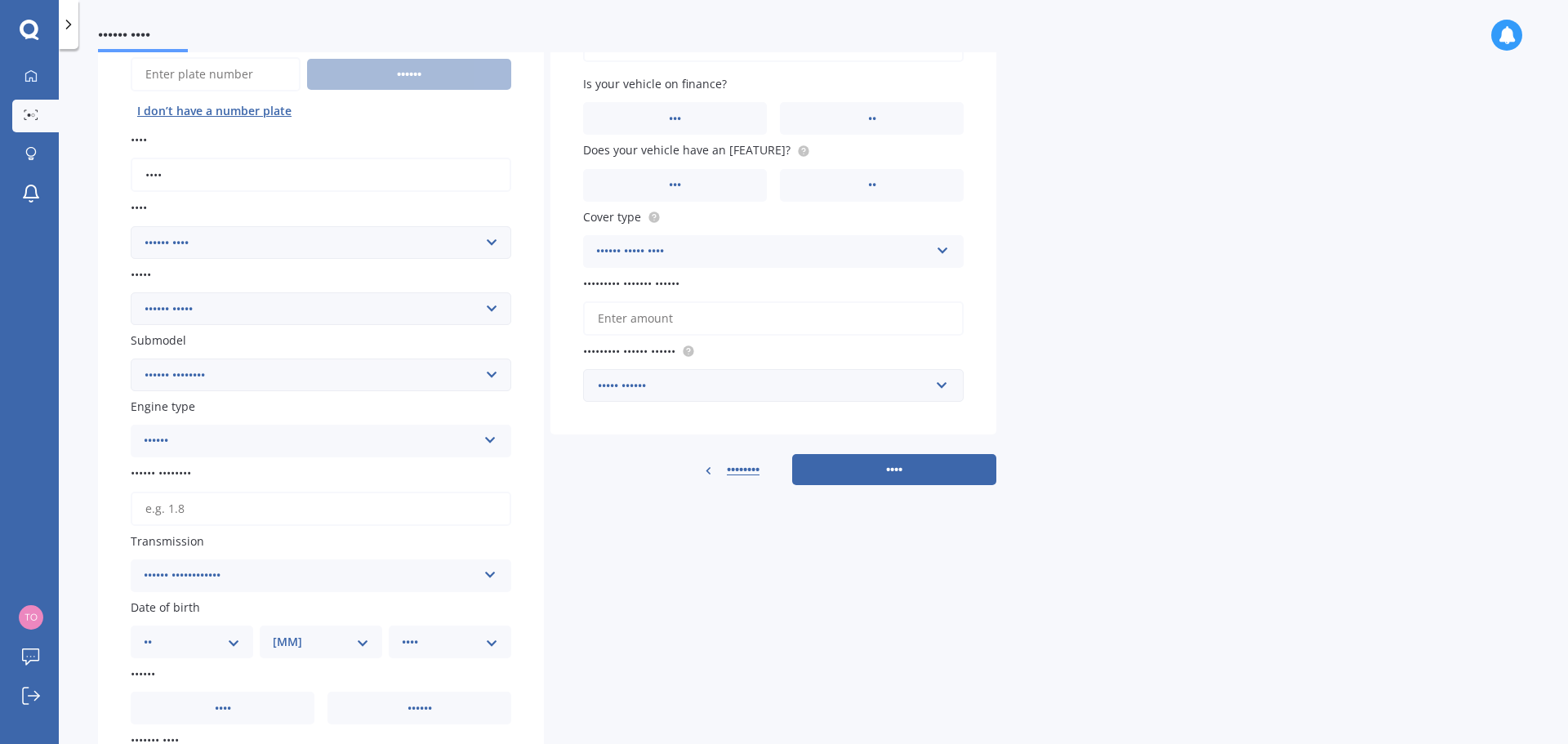 click on "•••••• ••••••••" at bounding box center (321, 509) 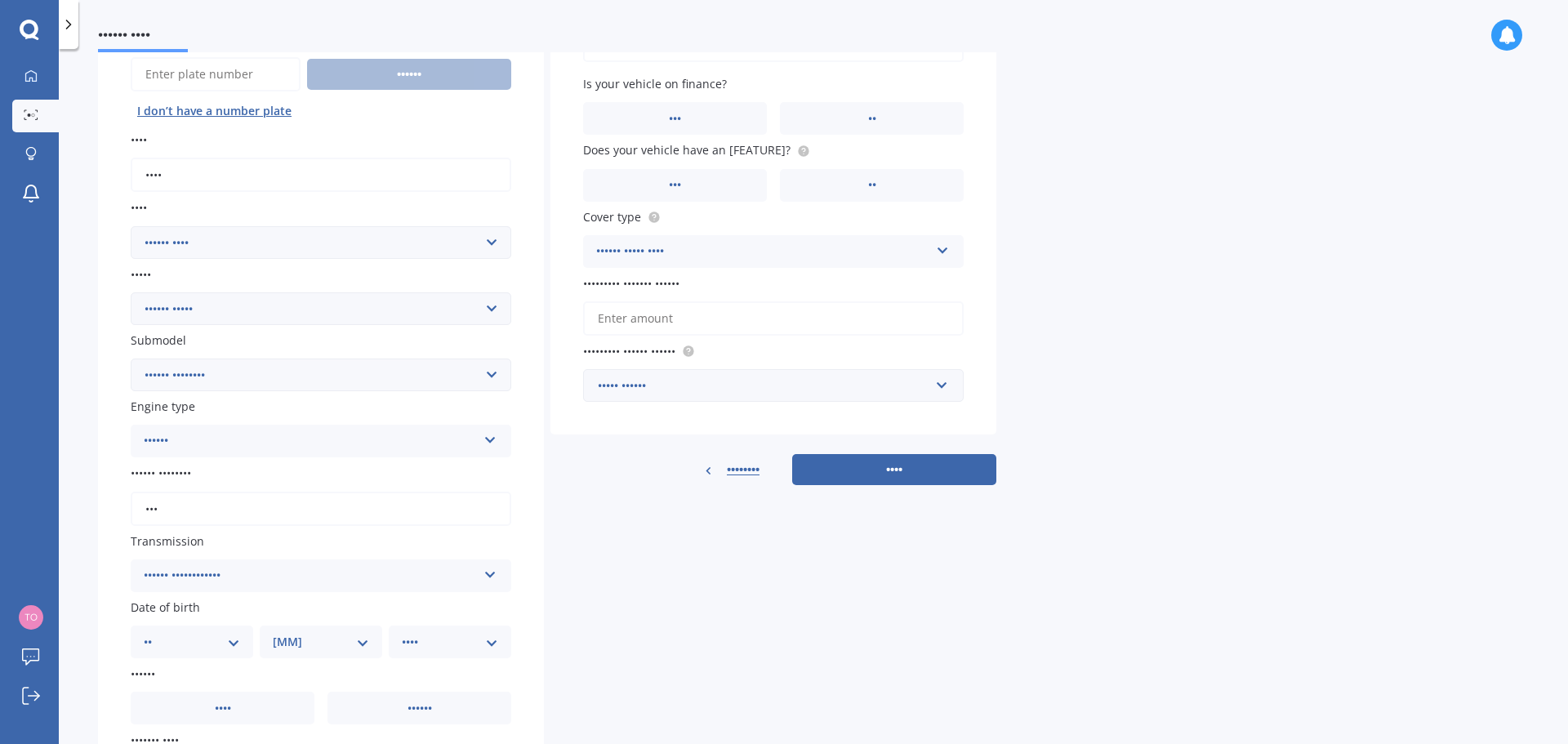 type on "•••" 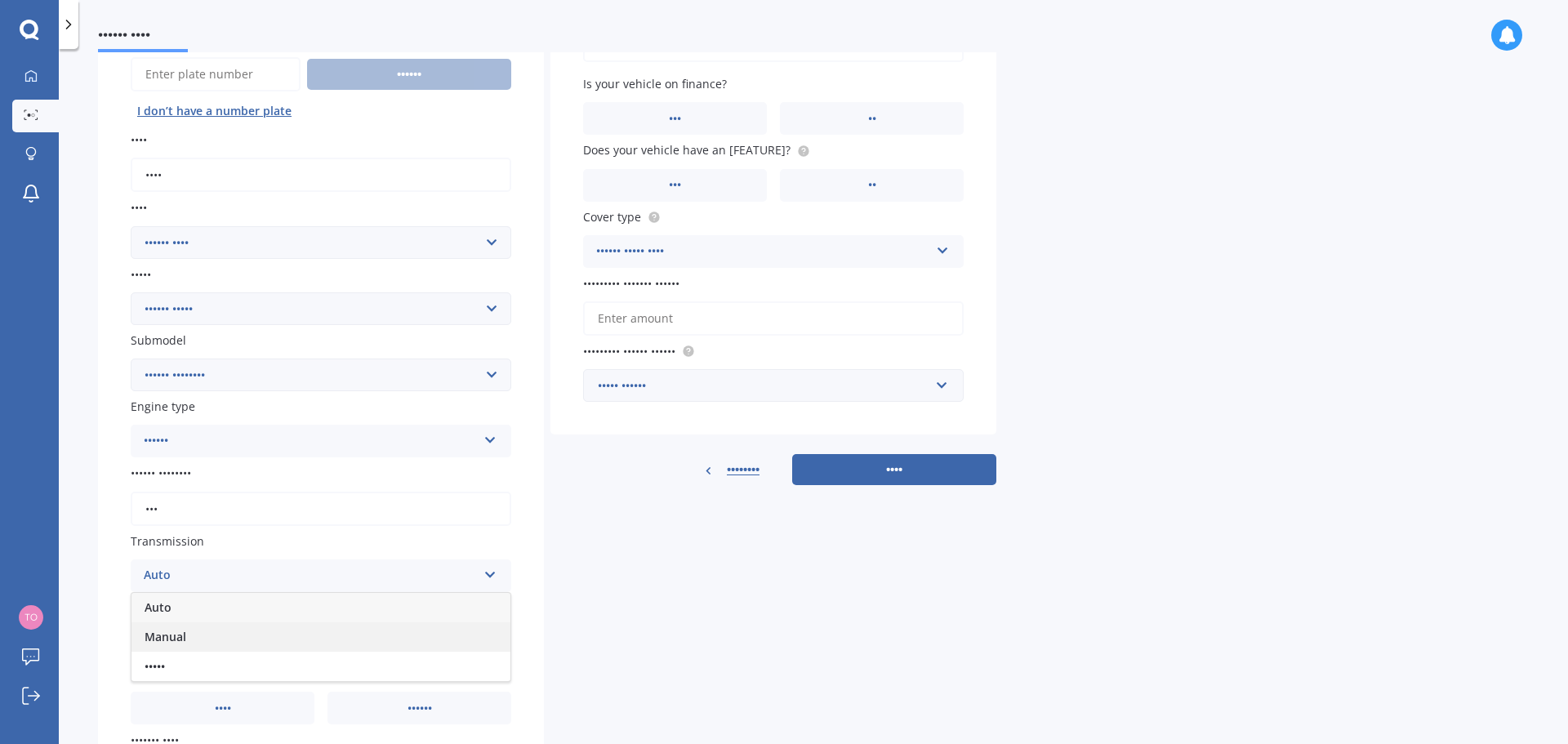 click on "Manual" at bounding box center [321, 637] 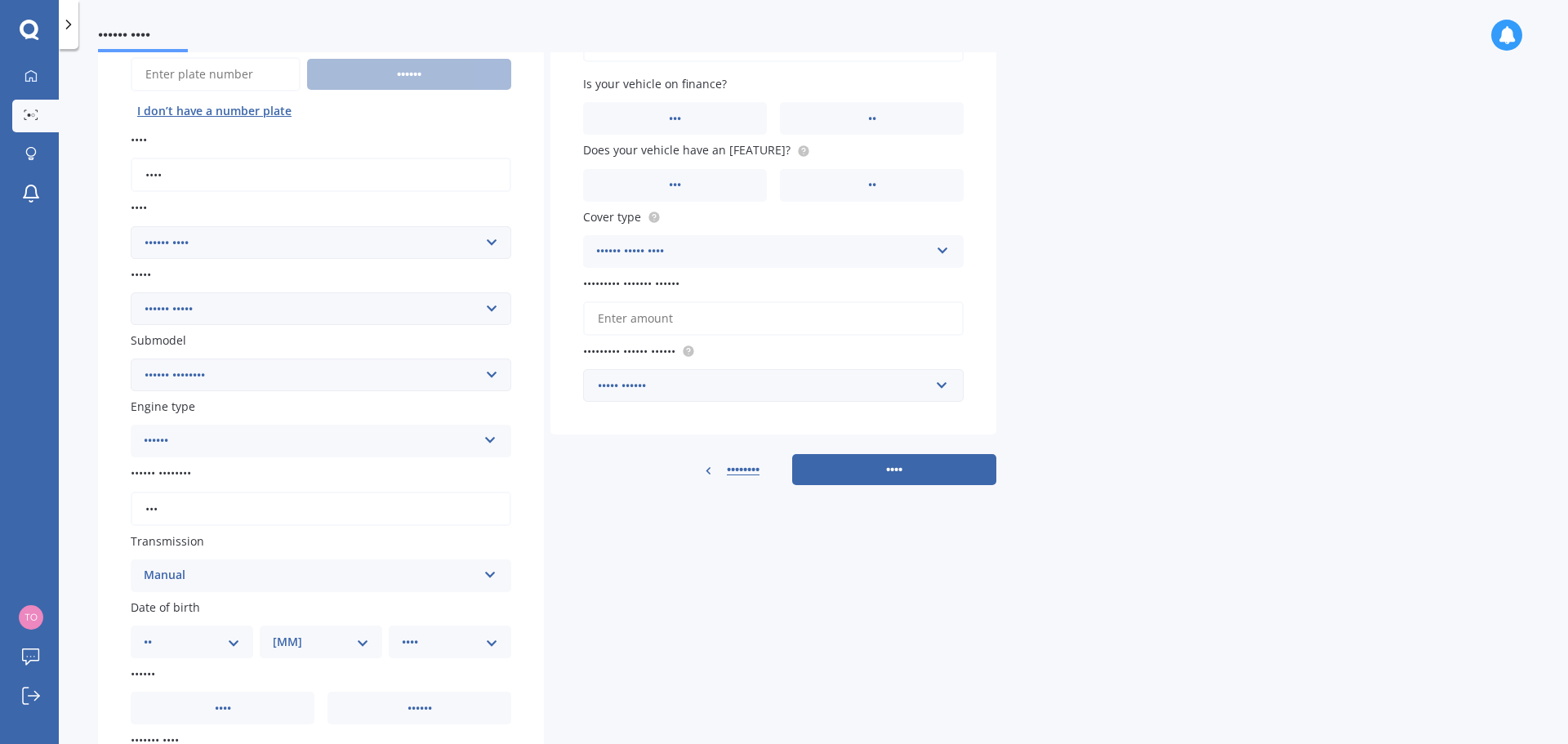 click on "Manual" at bounding box center (310, 441) 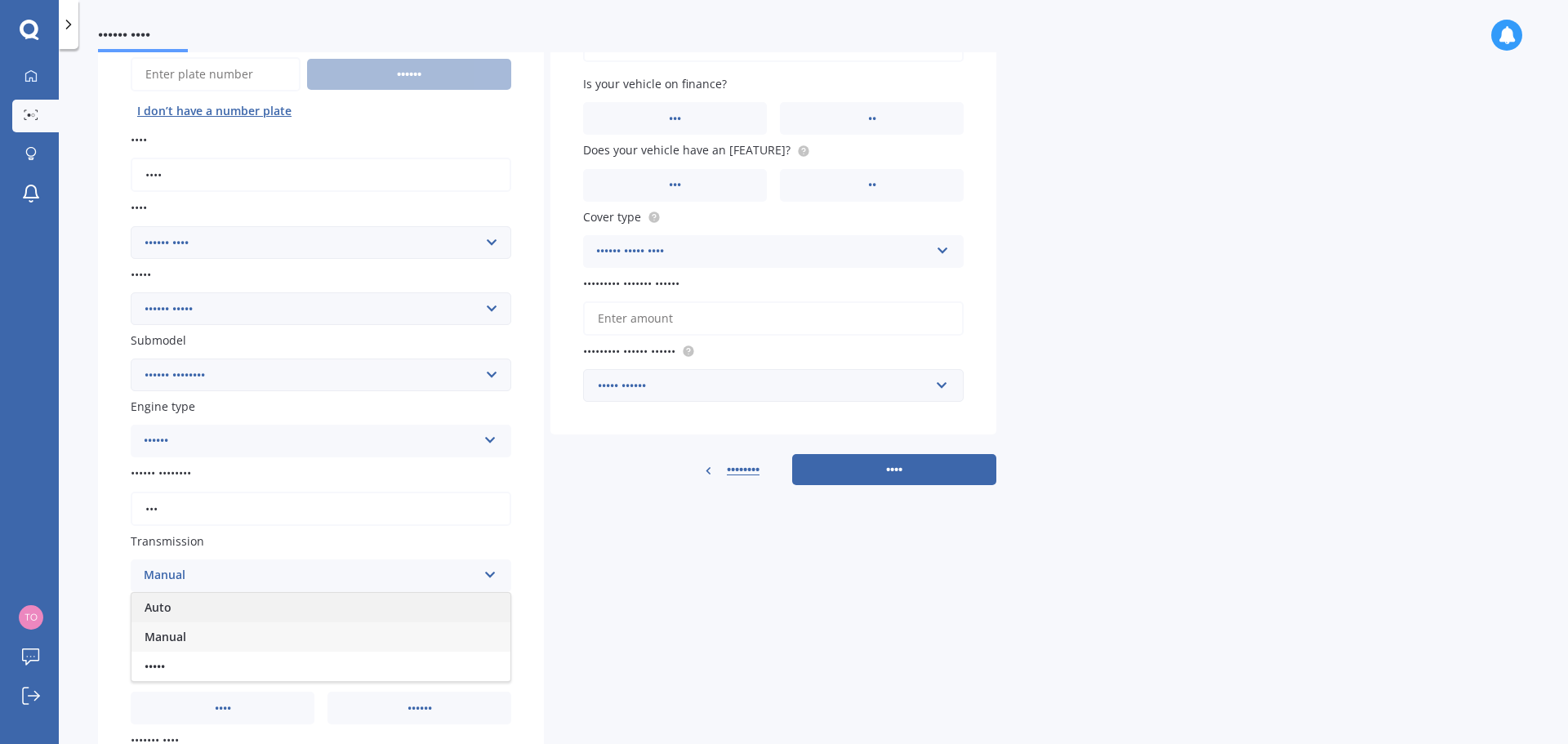 drag, startPoint x: 229, startPoint y: 601, endPoint x: 207, endPoint y: 622, distance: 30.413813 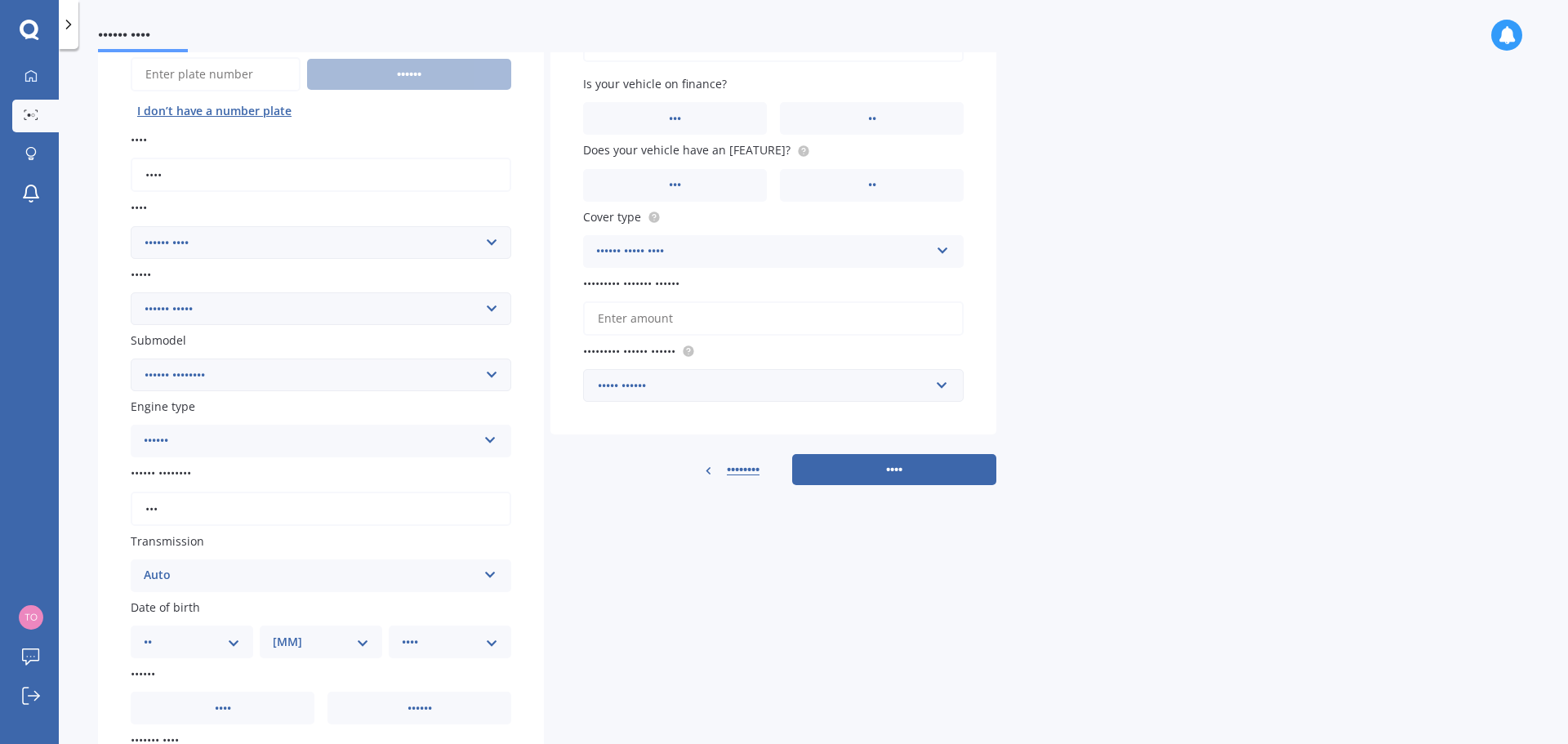 click on "•• •• •• •• •• •• •• •• •• •• •• •• •• •• •• •• •• •• •• •• •• •• •• •• •• •• •• •• •• •• •• ••" at bounding box center [192, 642] 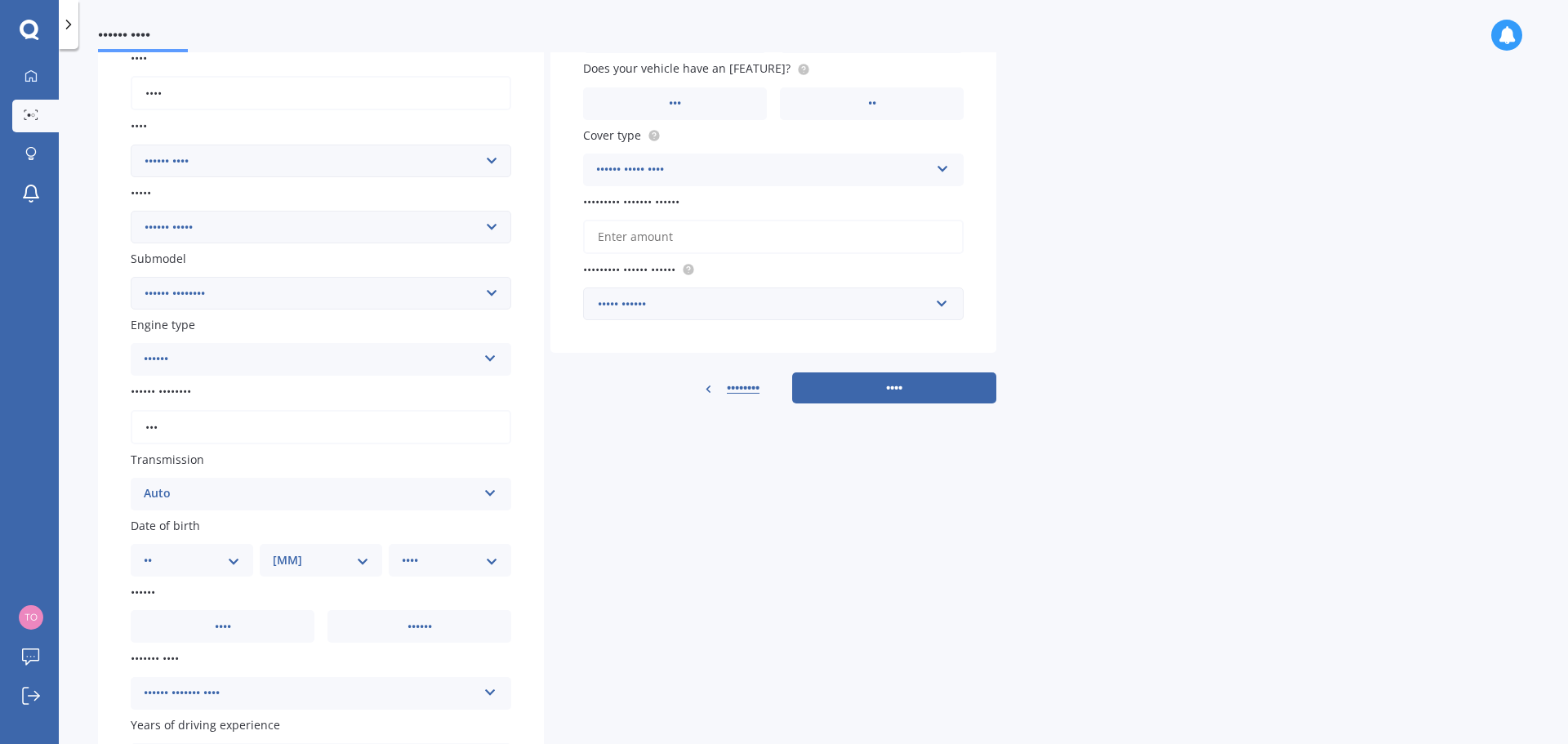 click on "•• •• •• •• •• •• •• •• •• •• •• •• •• •• •• •• •• •• •• •• •• •• •• •• •• •• •• •• •• •• •• ••" at bounding box center (192, 560) 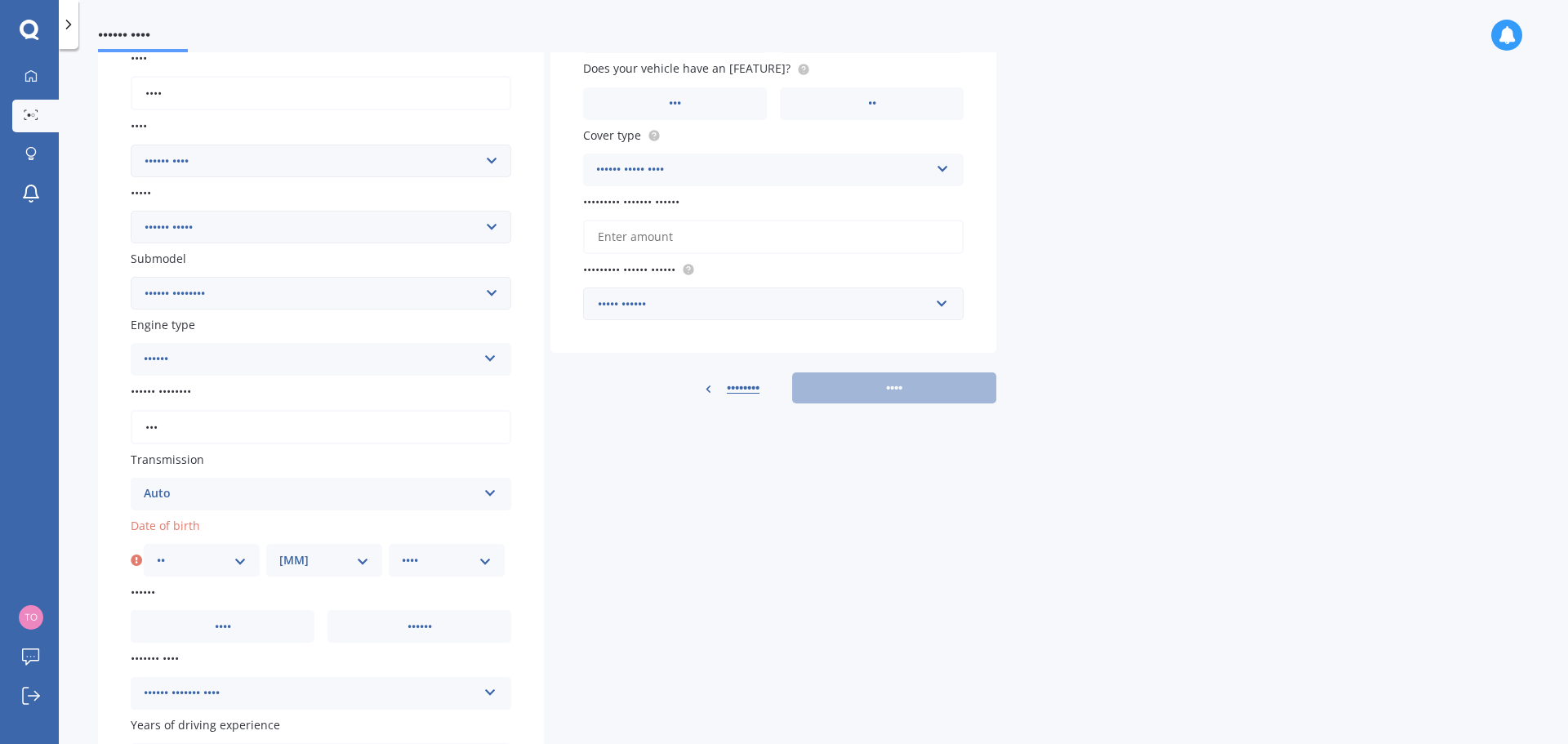 click on "[MM] [MM] [MM] [MM] [MM] [MM] [MM] [MM] [MM] [MM] [MM] [MM]" at bounding box center [324, 560] 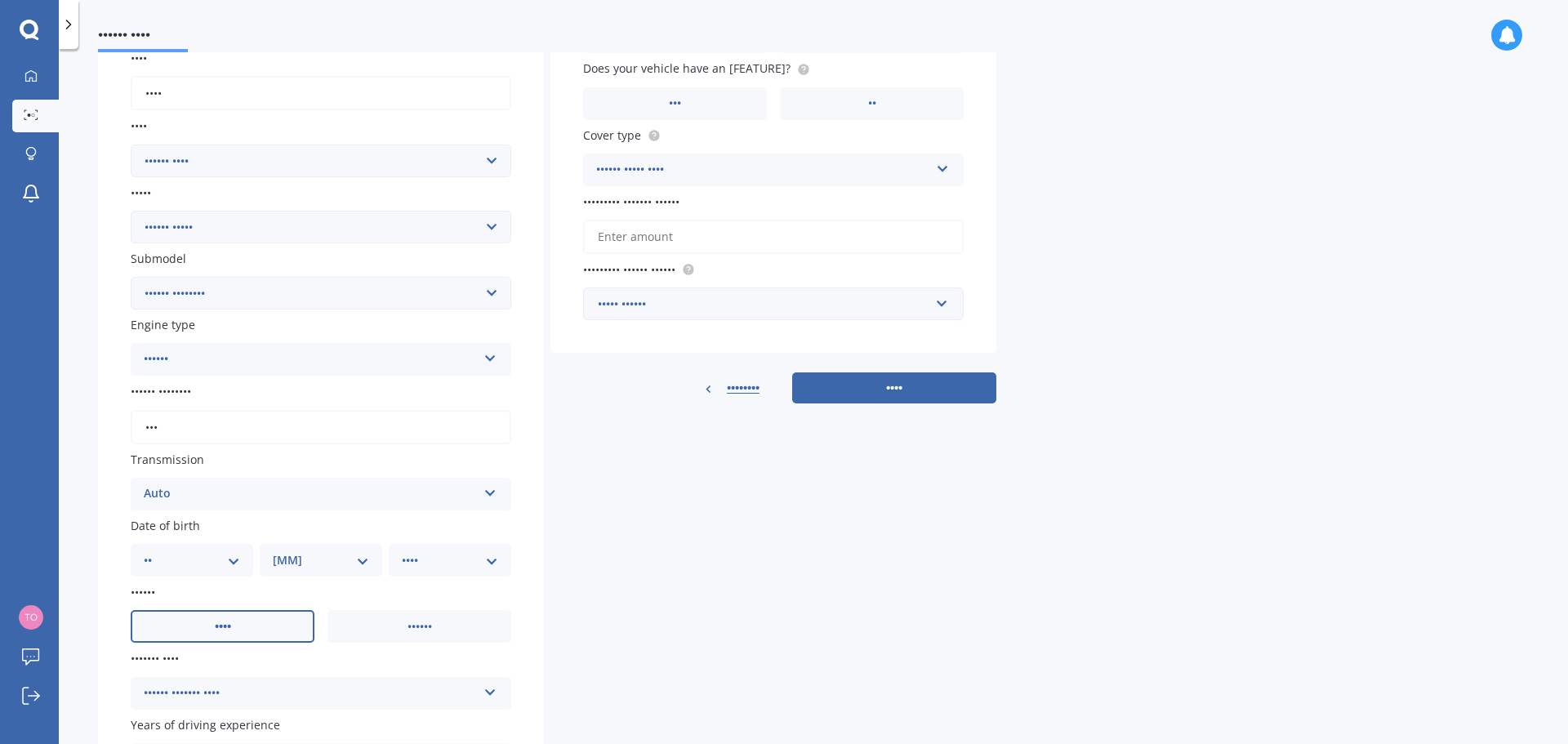 click on "••••" at bounding box center (222, 626) 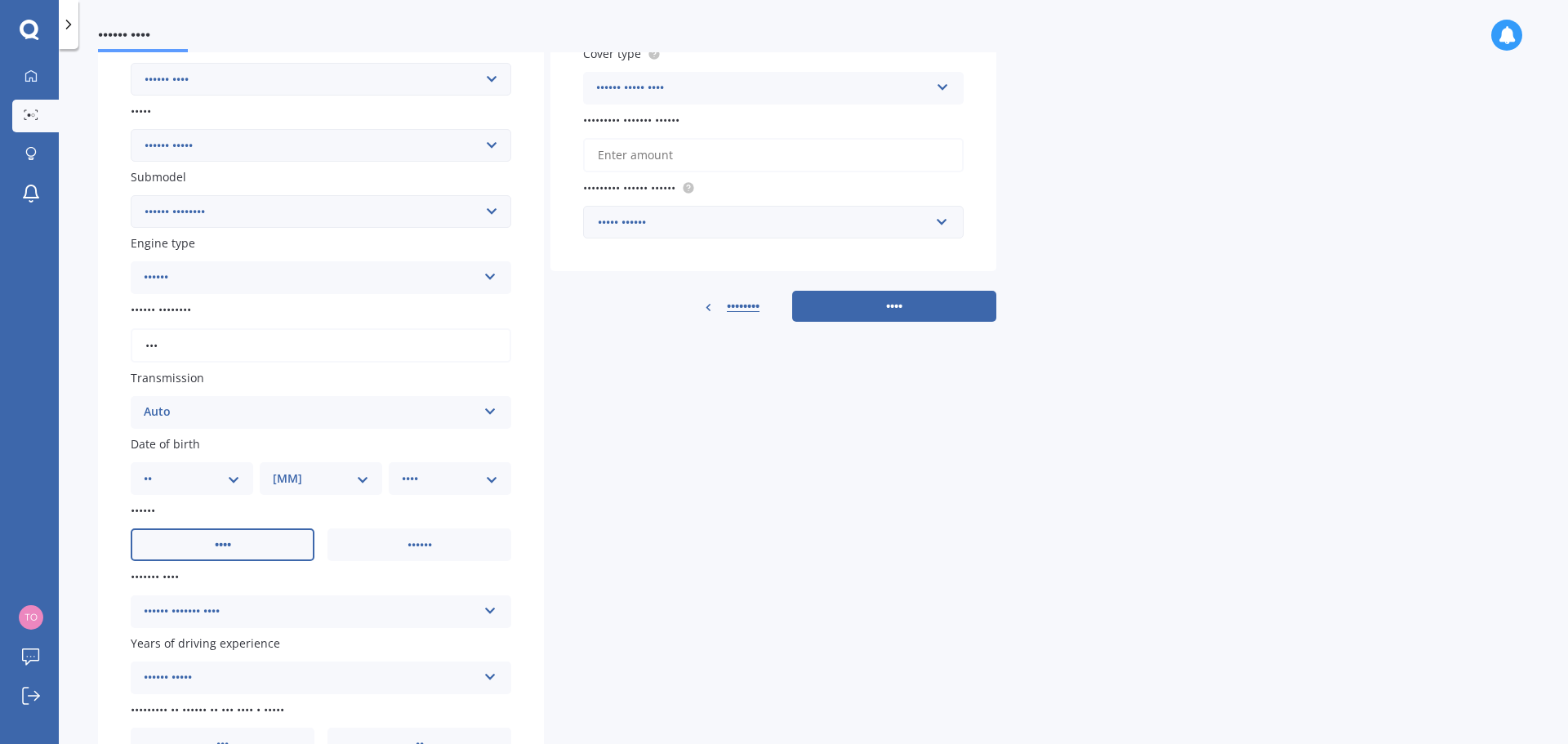 click on "•••••• ••••••• ••••" at bounding box center [310, 612] 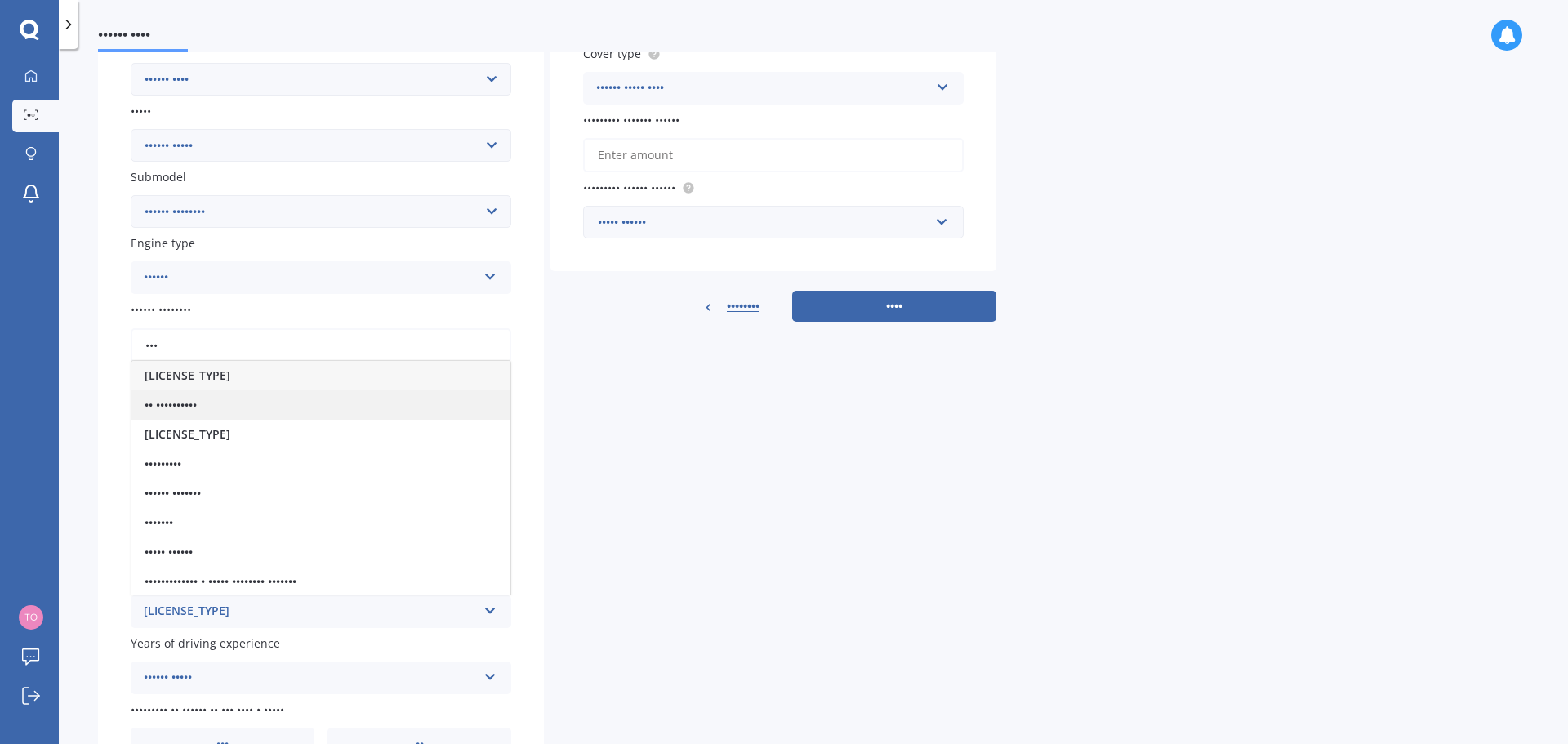 click on "•• ••••••••••" at bounding box center [321, 405] 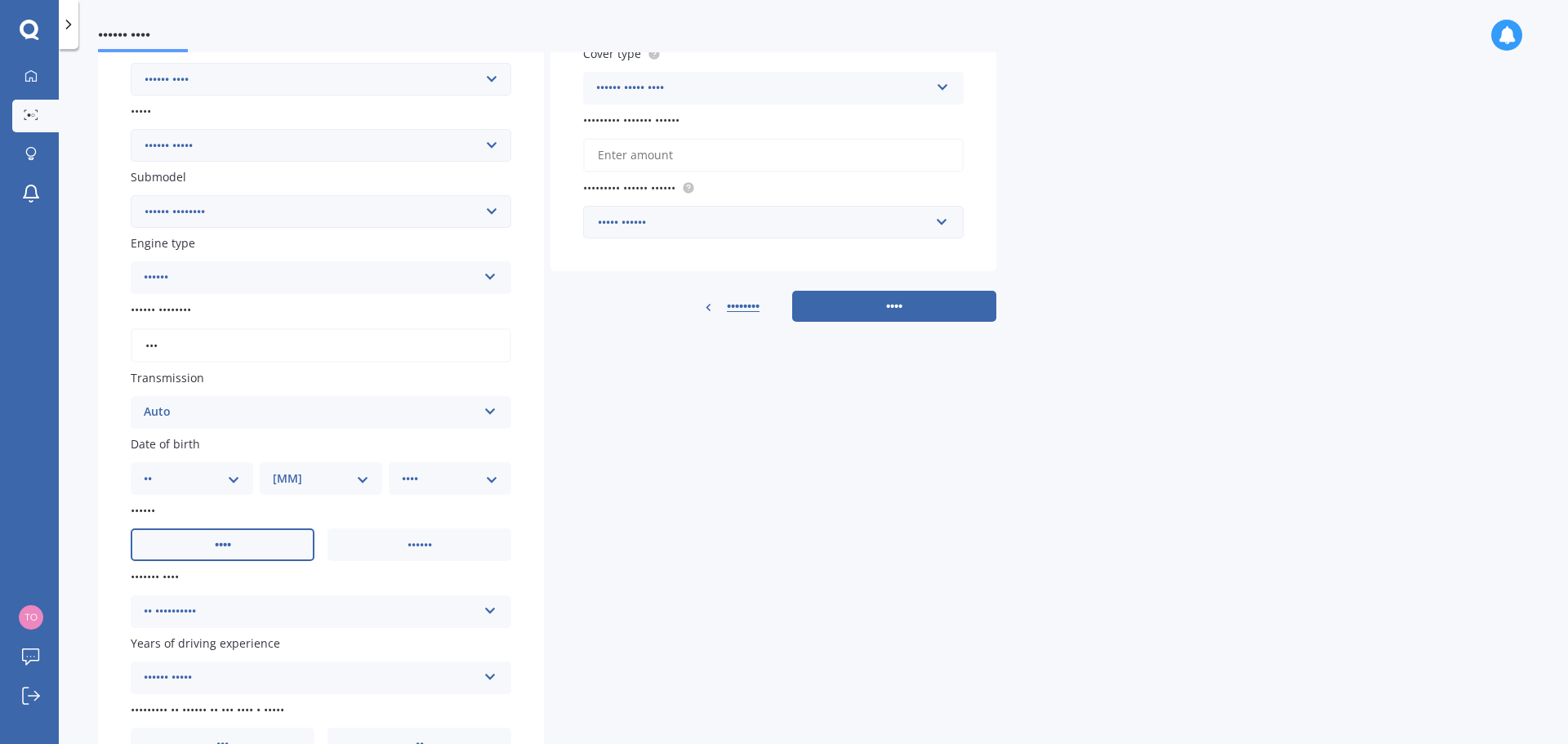 click on "•••••• •••••" at bounding box center (310, 678) 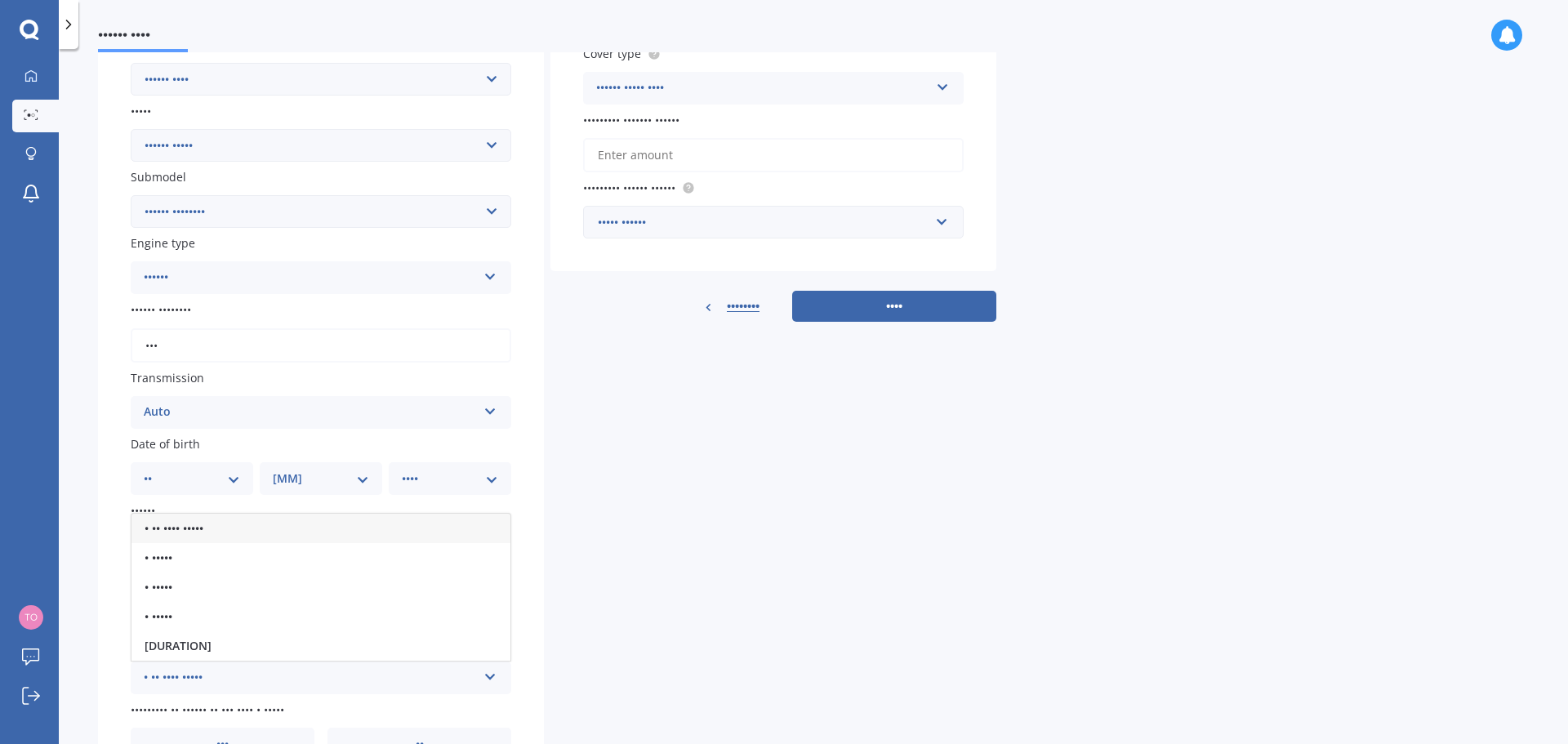 click on "• •• •••• •••••" at bounding box center (174, 528) 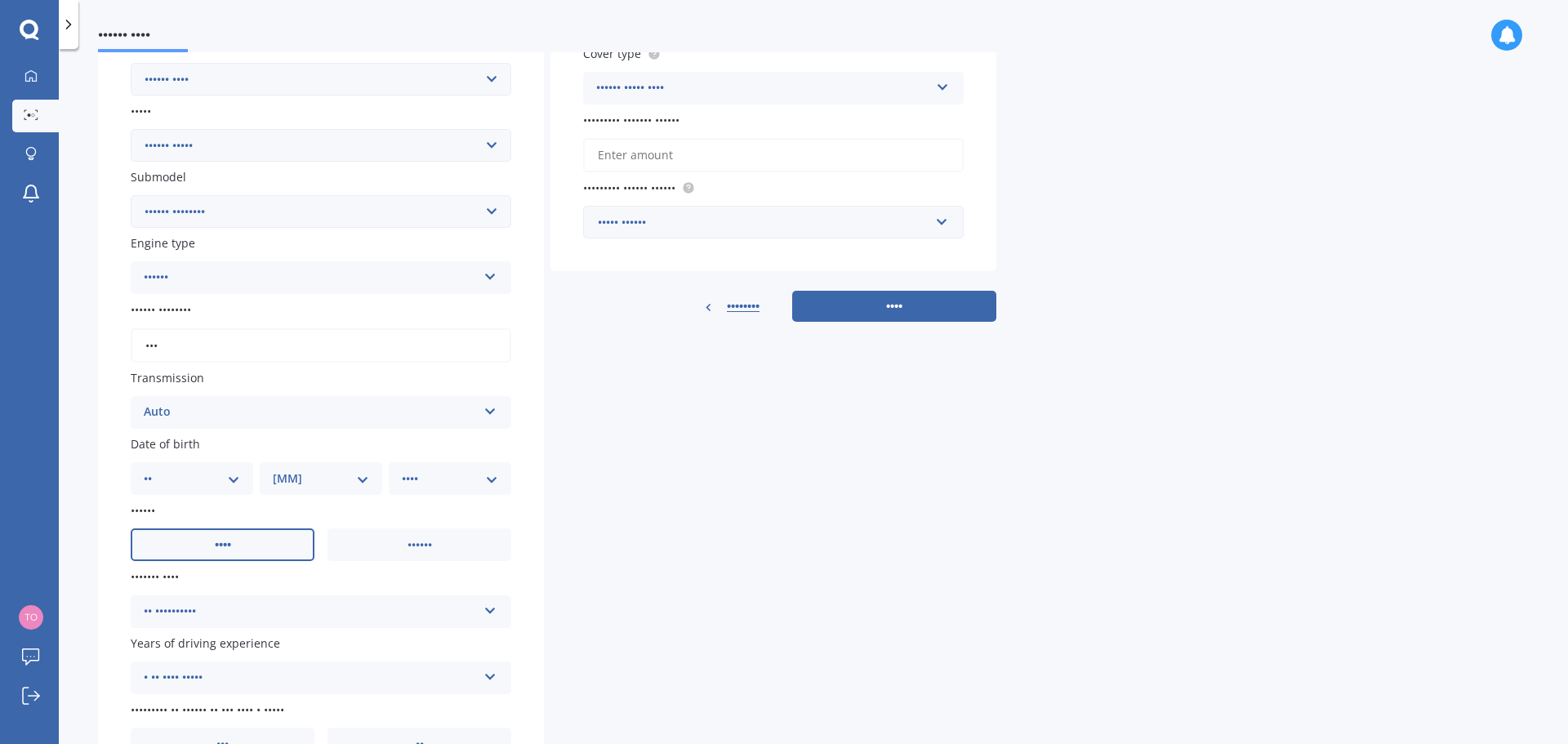 scroll, scrollTop: 418, scrollLeft: 0, axis: vertical 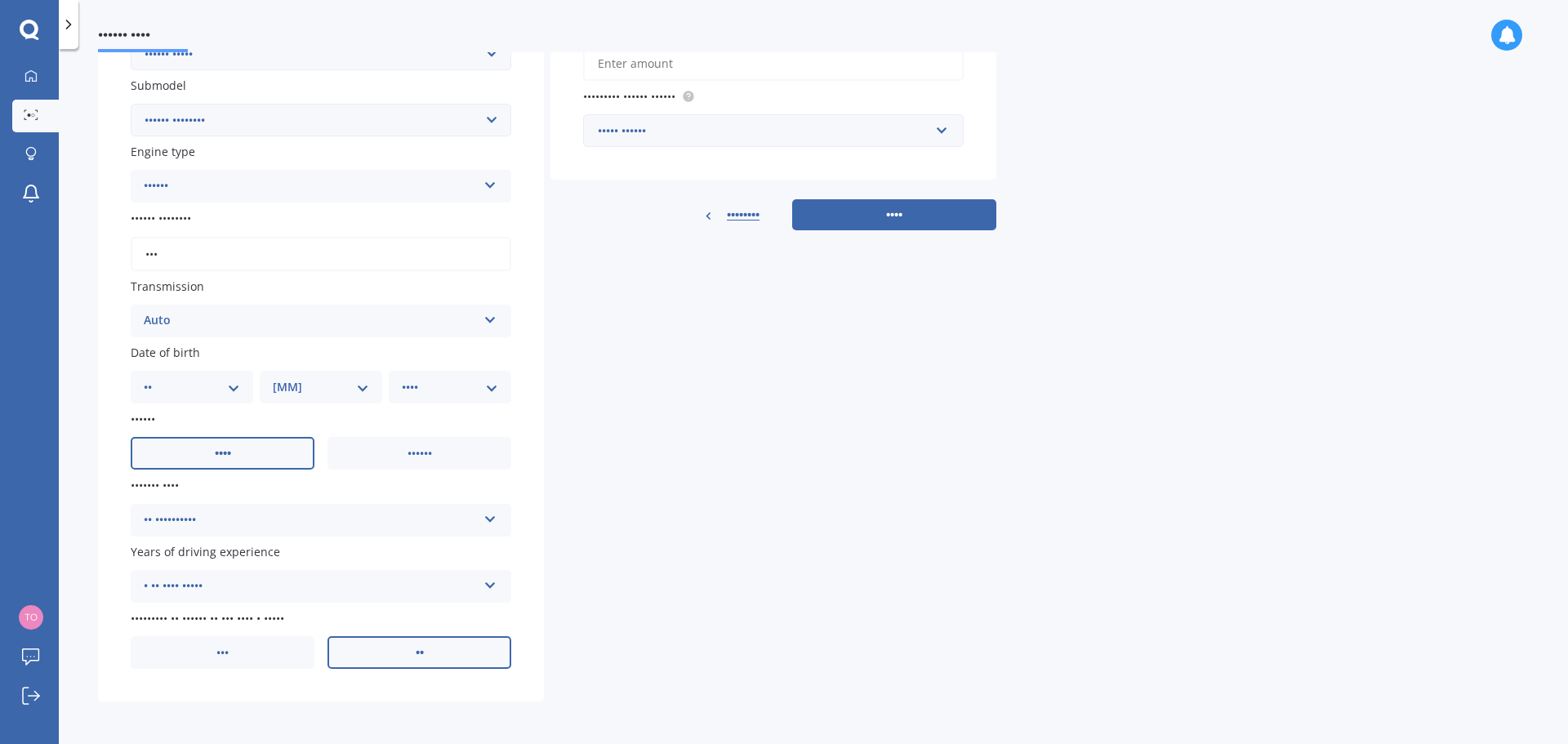 click on "••" at bounding box center (223, 453) 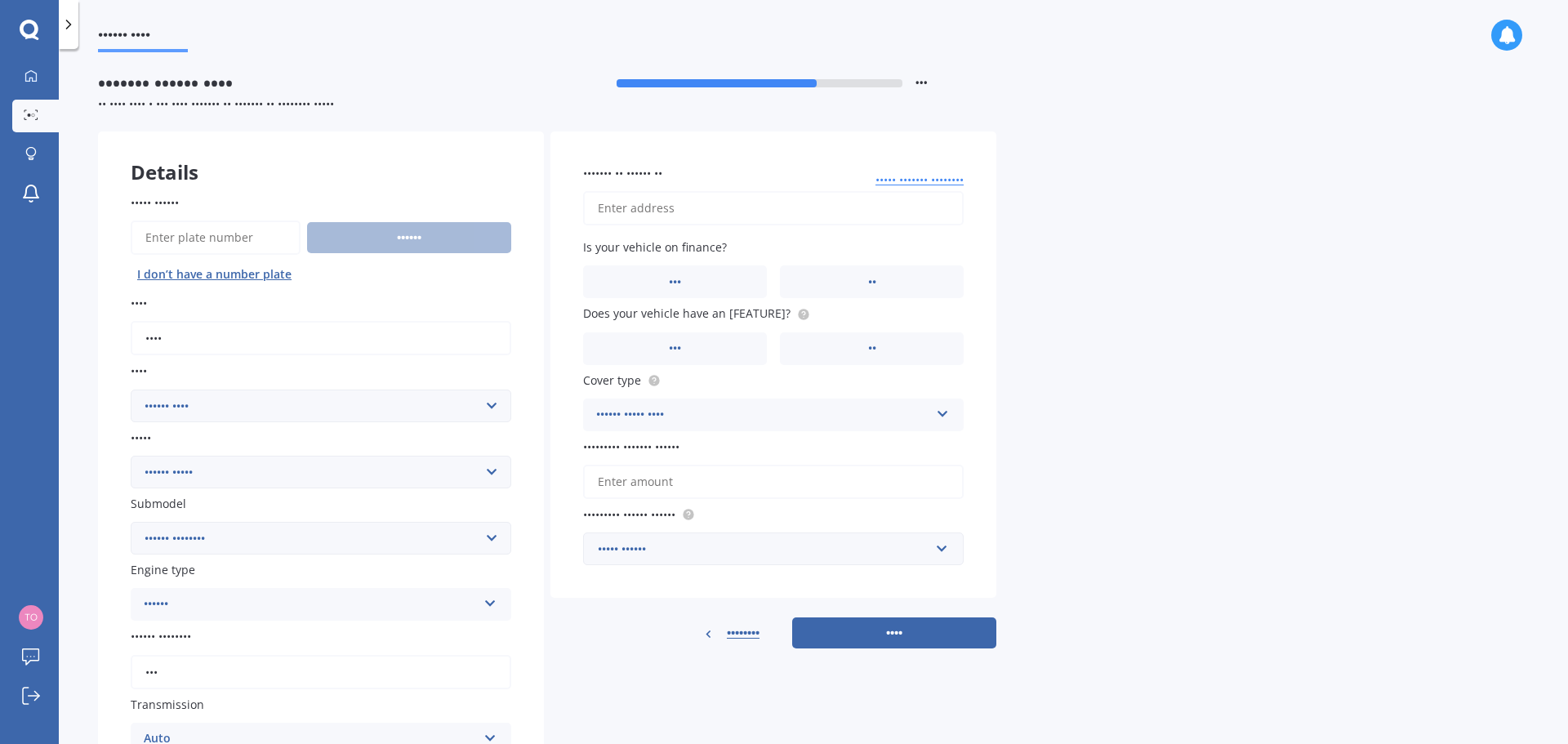 drag, startPoint x: 644, startPoint y: 633, endPoint x: 609, endPoint y: 238, distance: 396.5476 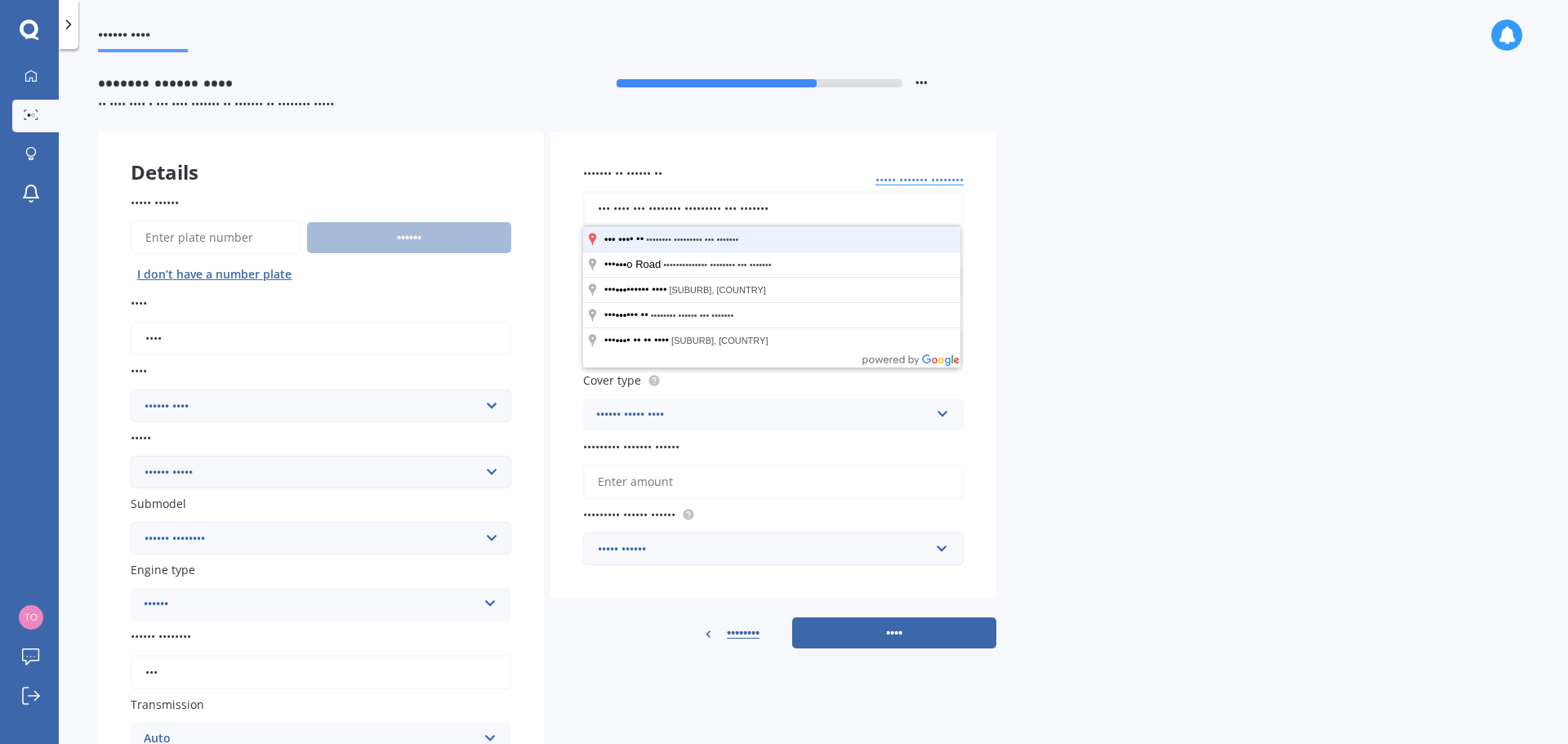 type on "••• •••• ••• •••••••• ••••••••• ••• •••••••" 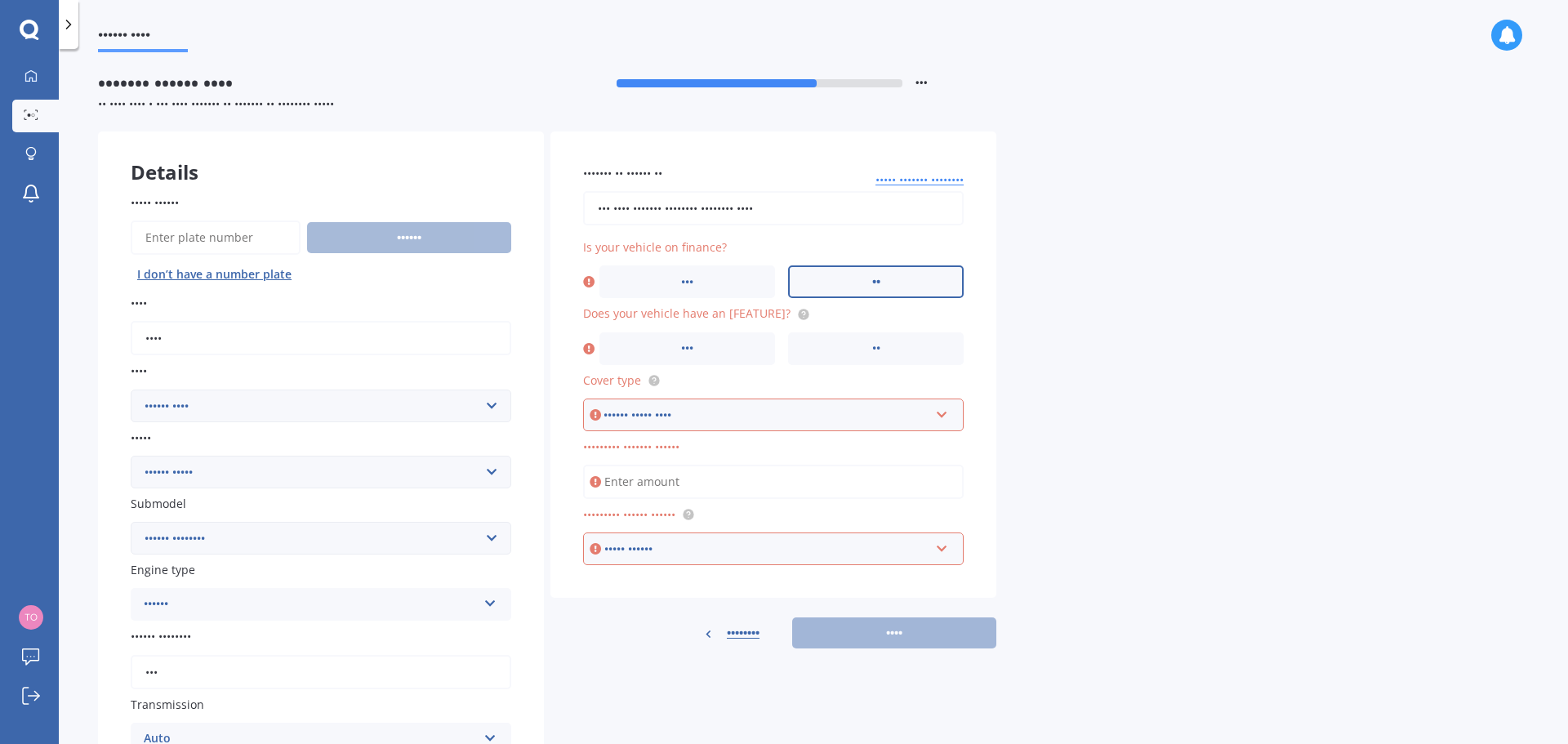 click on "••" at bounding box center (875, 282) 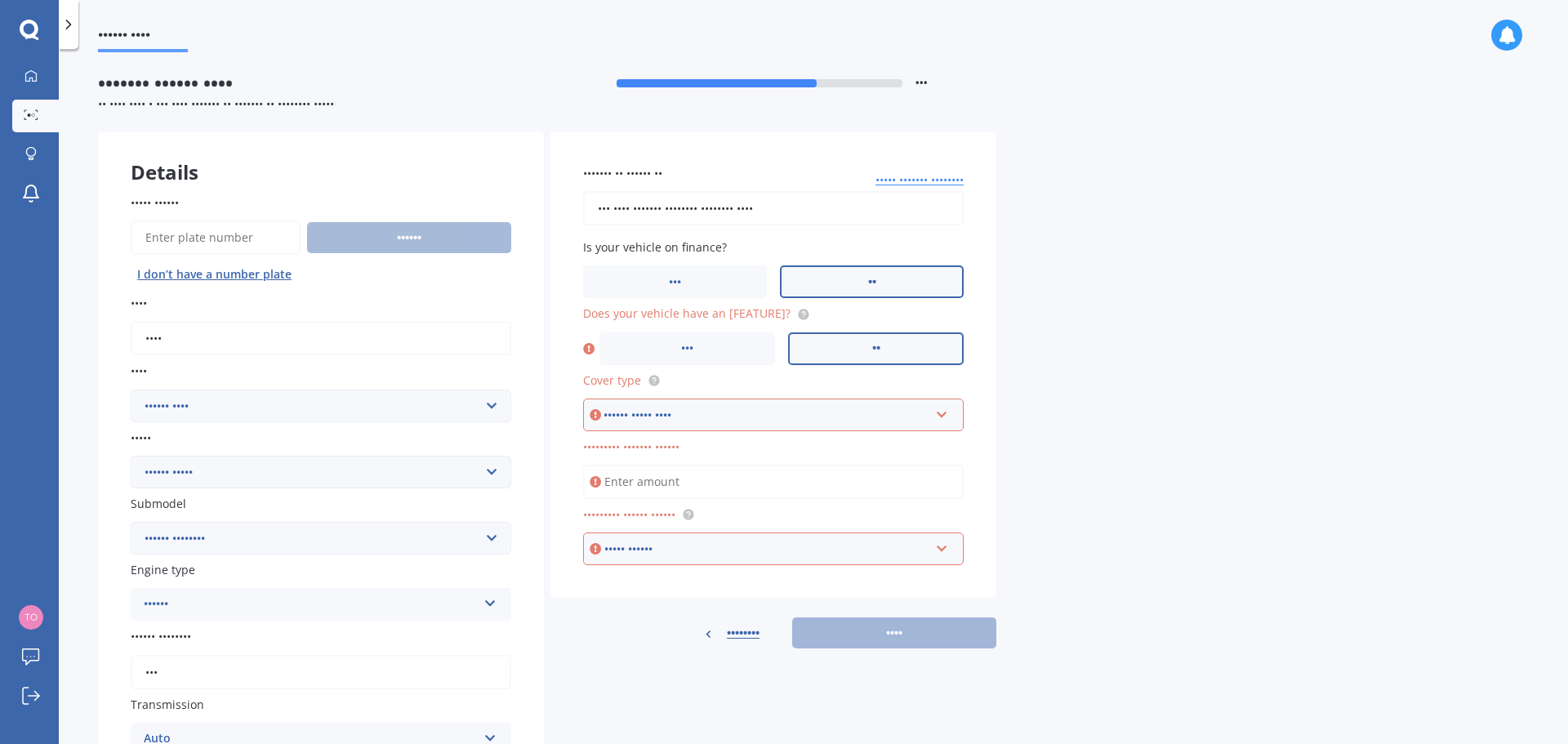 click on "••" at bounding box center (875, 349) 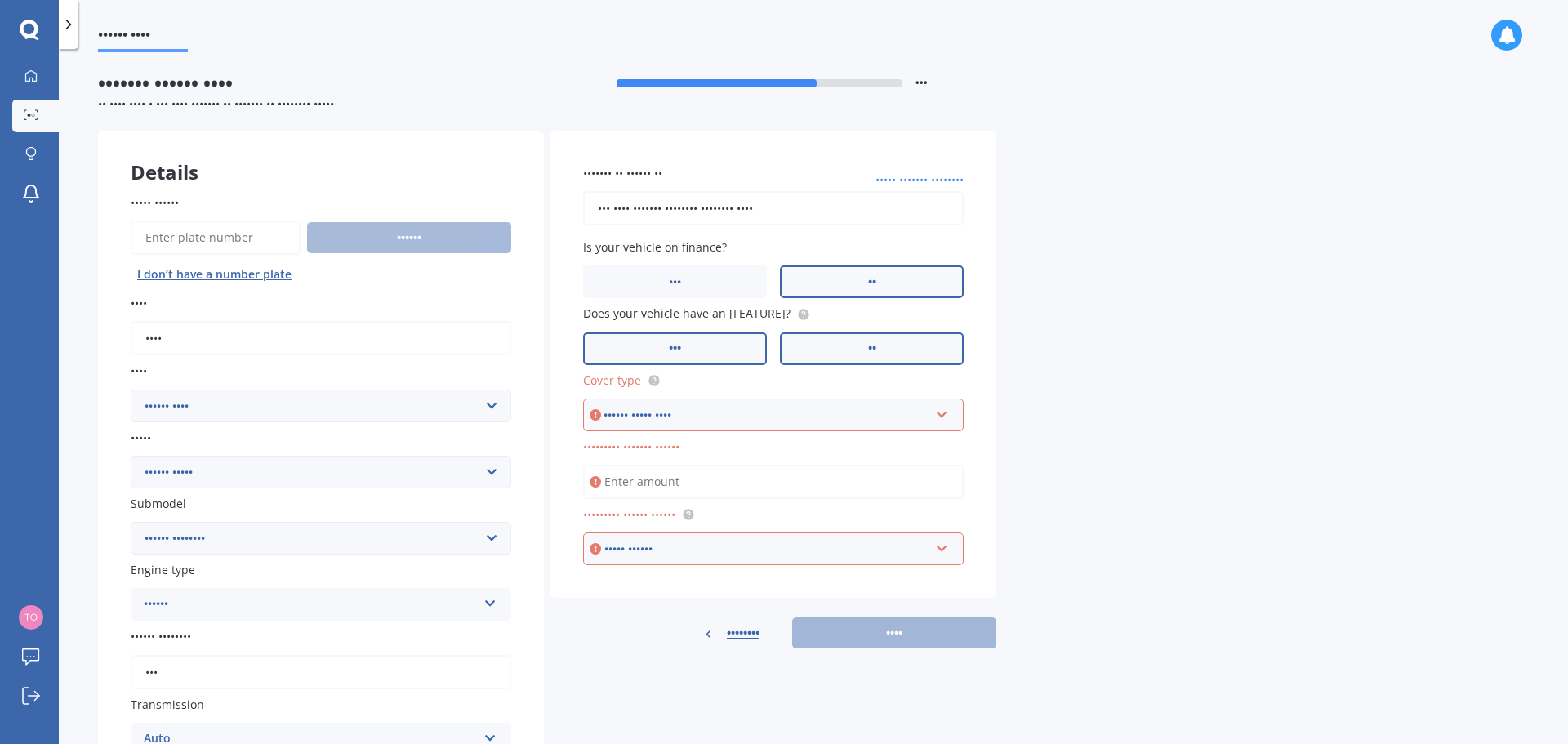 drag, startPoint x: 803, startPoint y: 314, endPoint x: 726, endPoint y: 333, distance: 79.30952 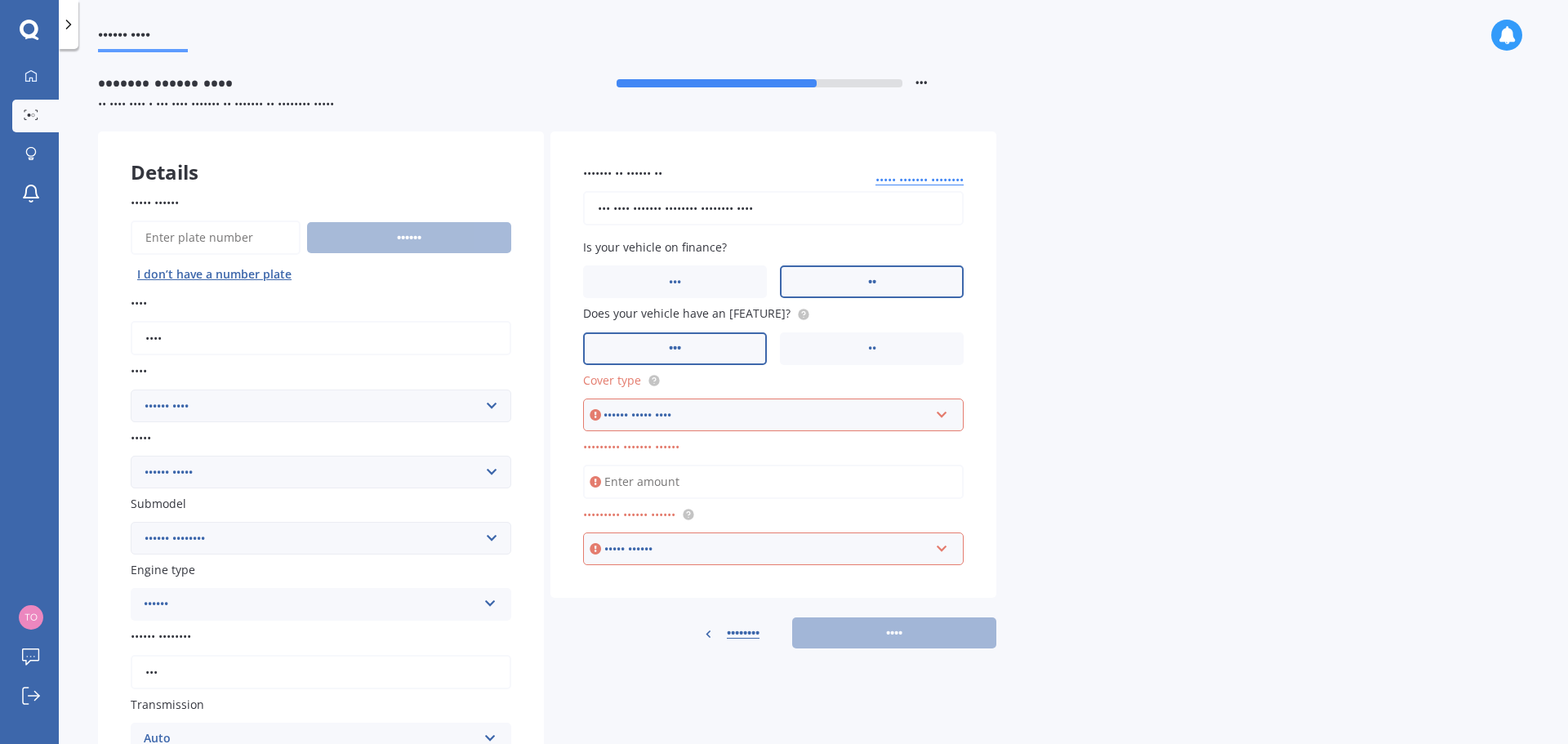 click on "•••••• ••••• ••••" at bounding box center (766, 415) 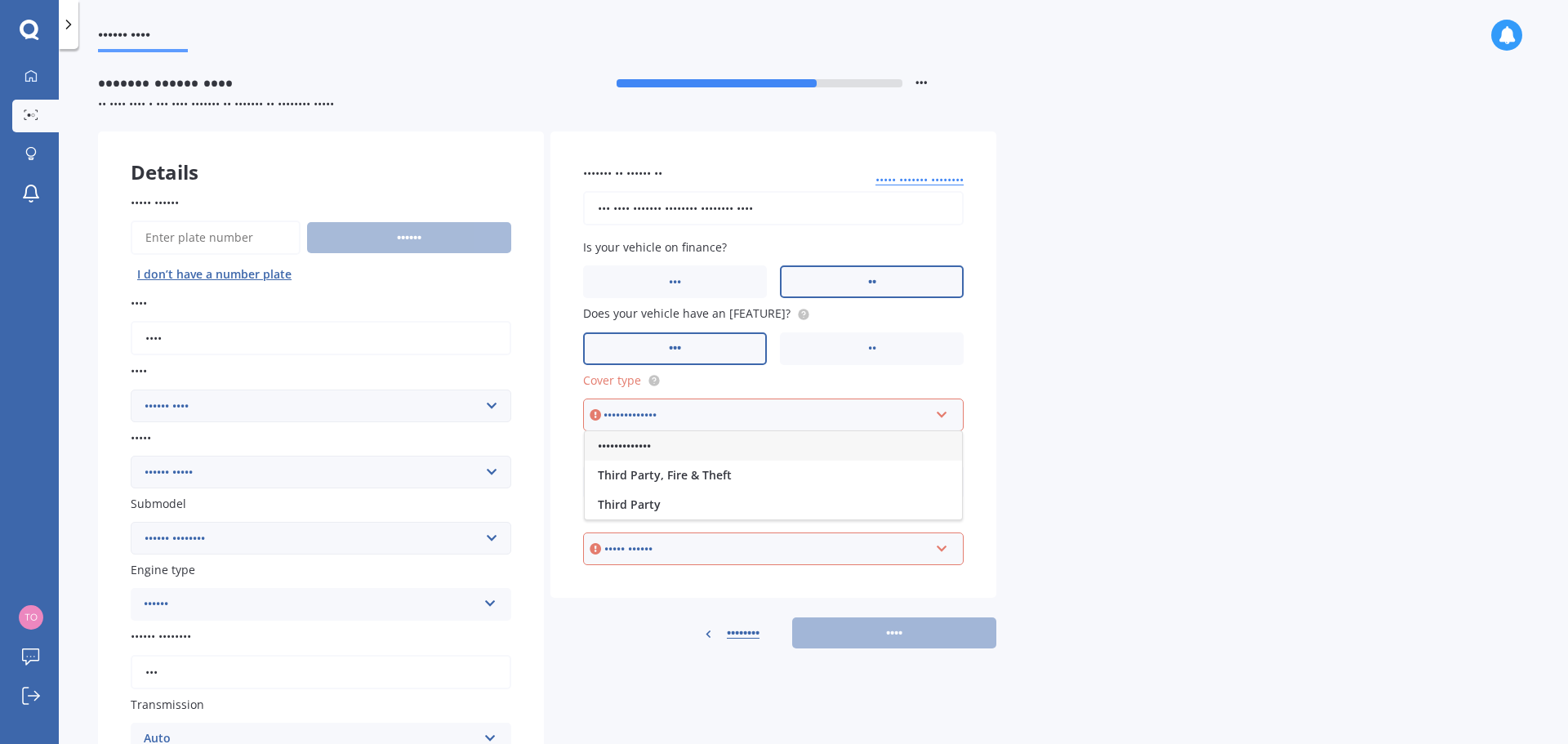 click on "•••••••••••••" at bounding box center (766, 415) 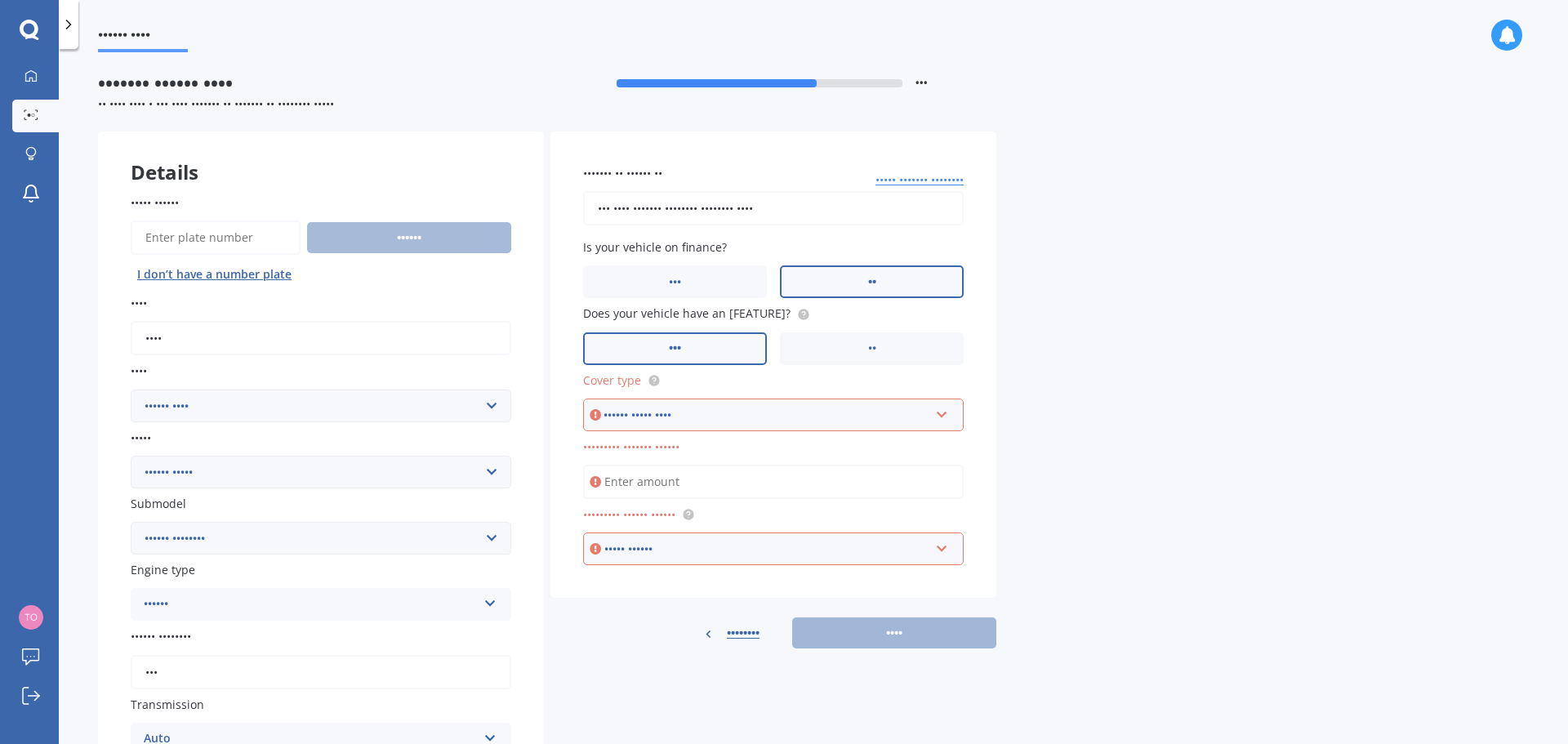 click on "••••••••• ••••••• ••••••" at bounding box center [773, 482] 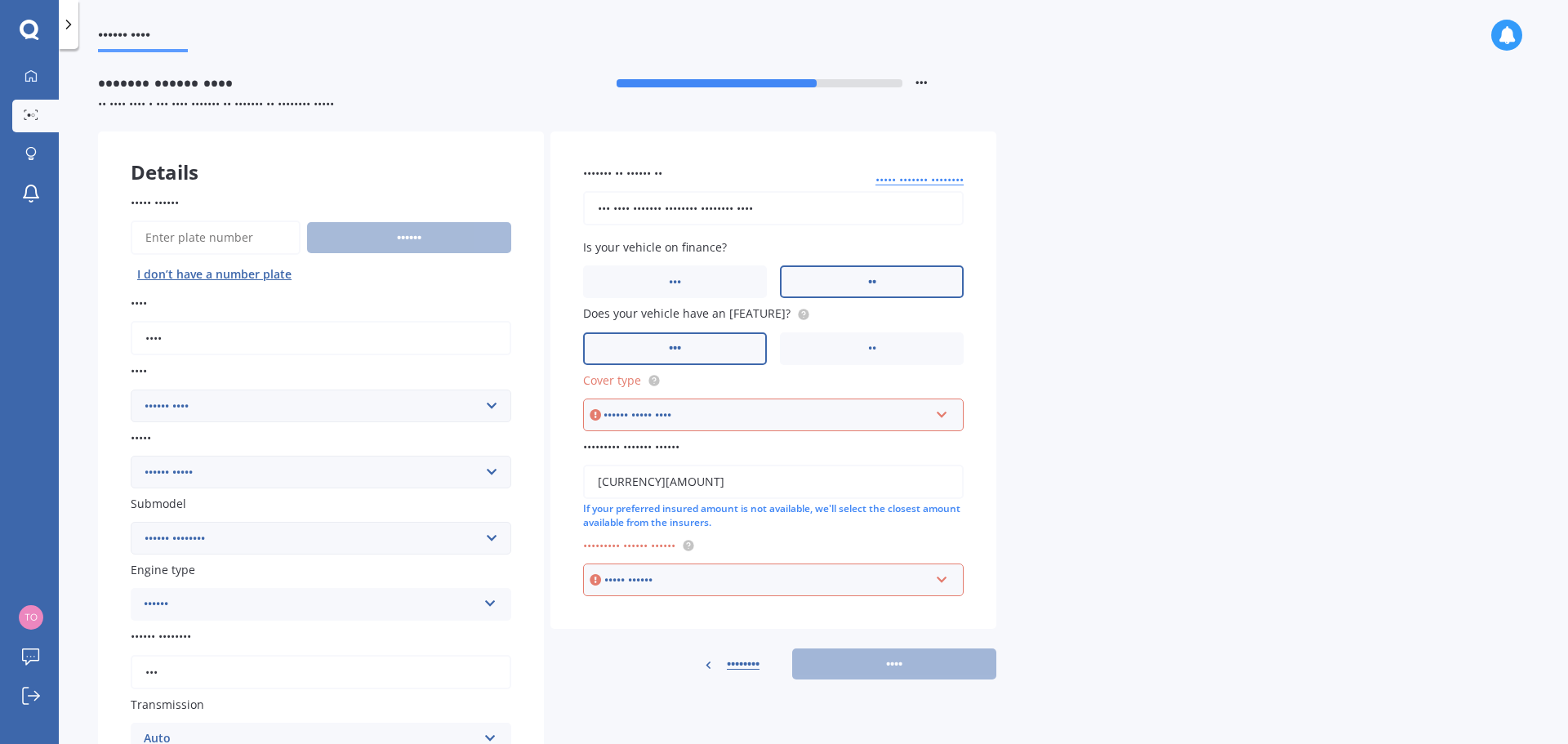 type on "[CURRENCY][AMOUNT]" 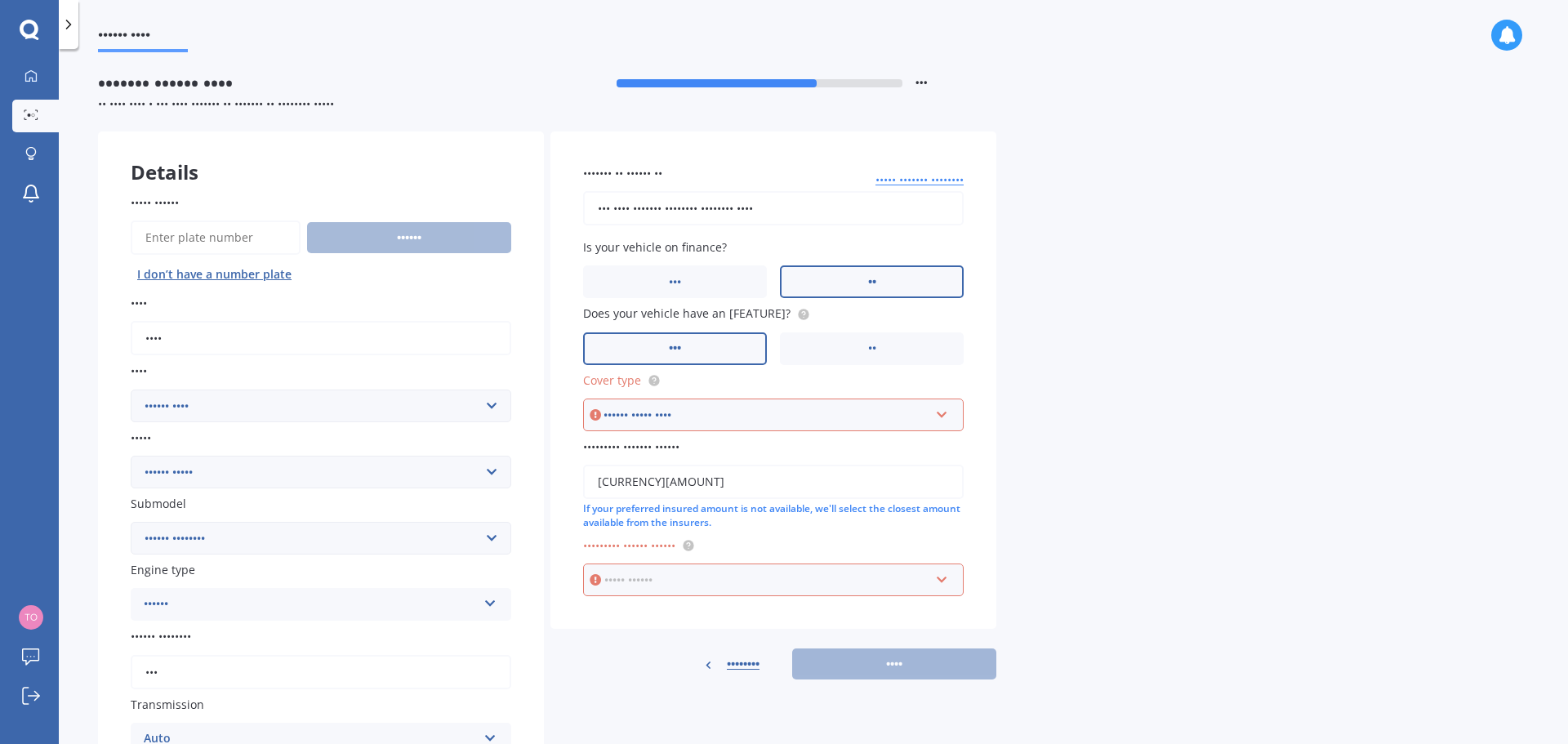 click at bounding box center [768, 580] 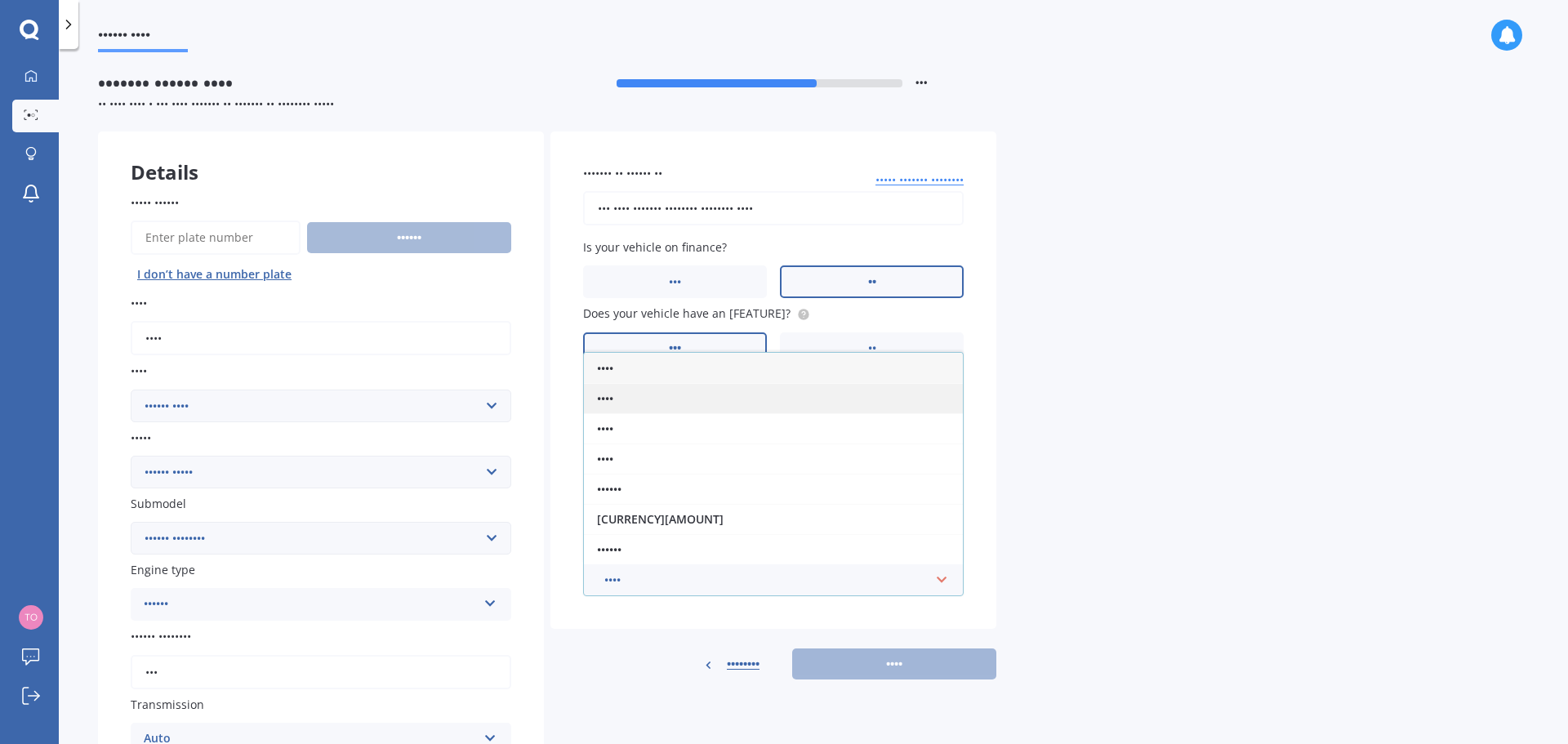 click on "••••" at bounding box center (773, 398) 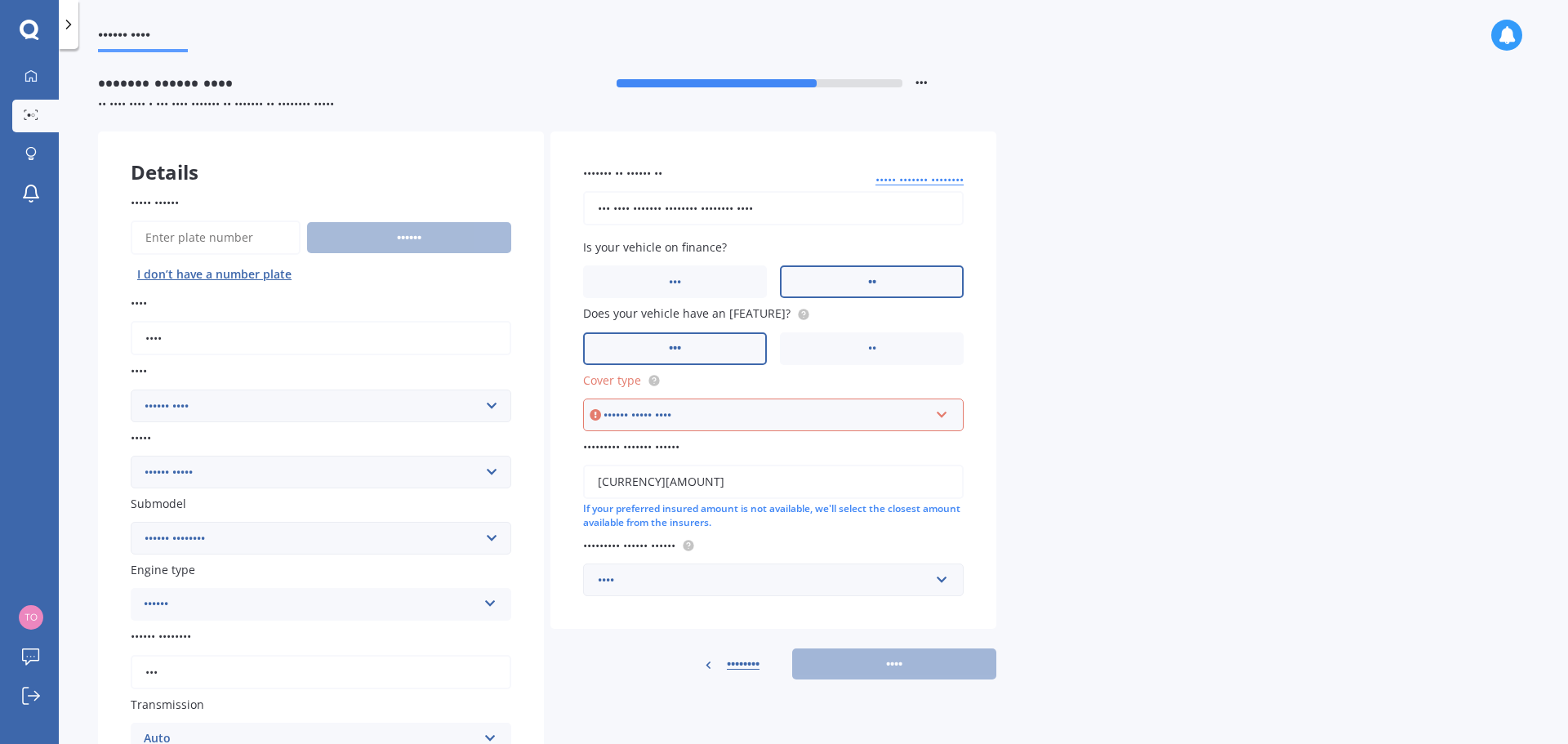 click on "Select cover type Comprehensive Third Party, Fire & Theft Third Party" at bounding box center (773, 415) 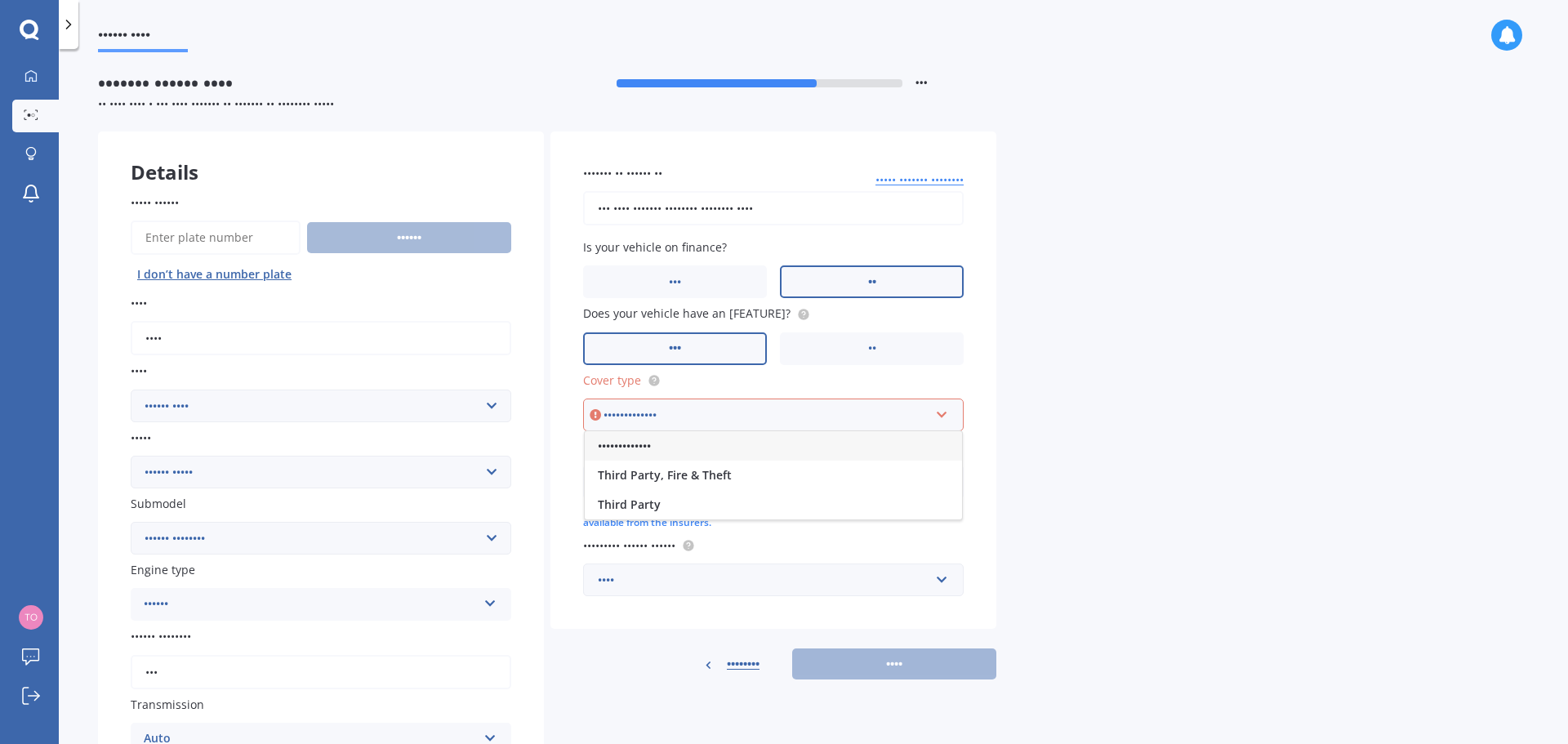 click on "•••••••••••••" at bounding box center [773, 446] 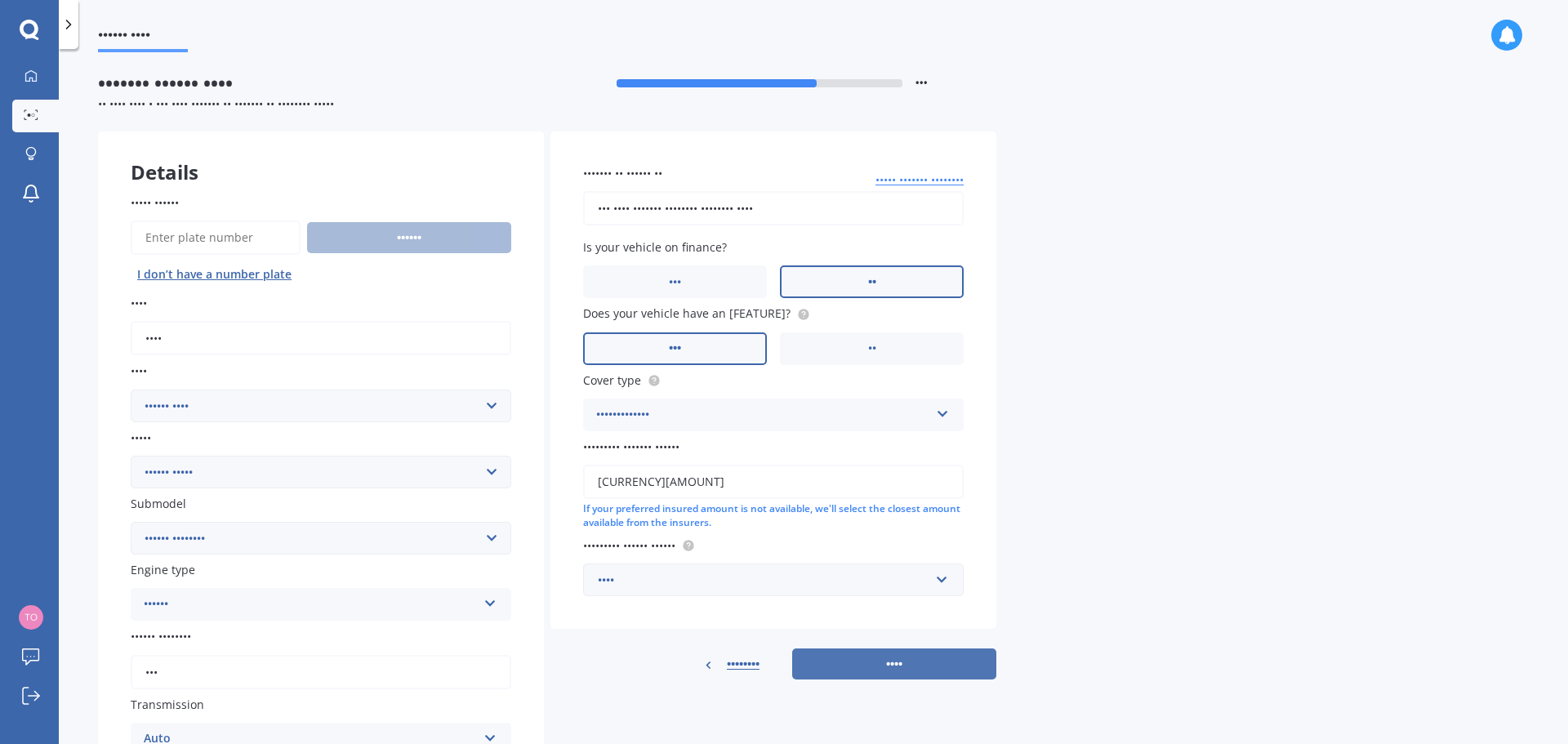 click on "••••" at bounding box center [894, 664] 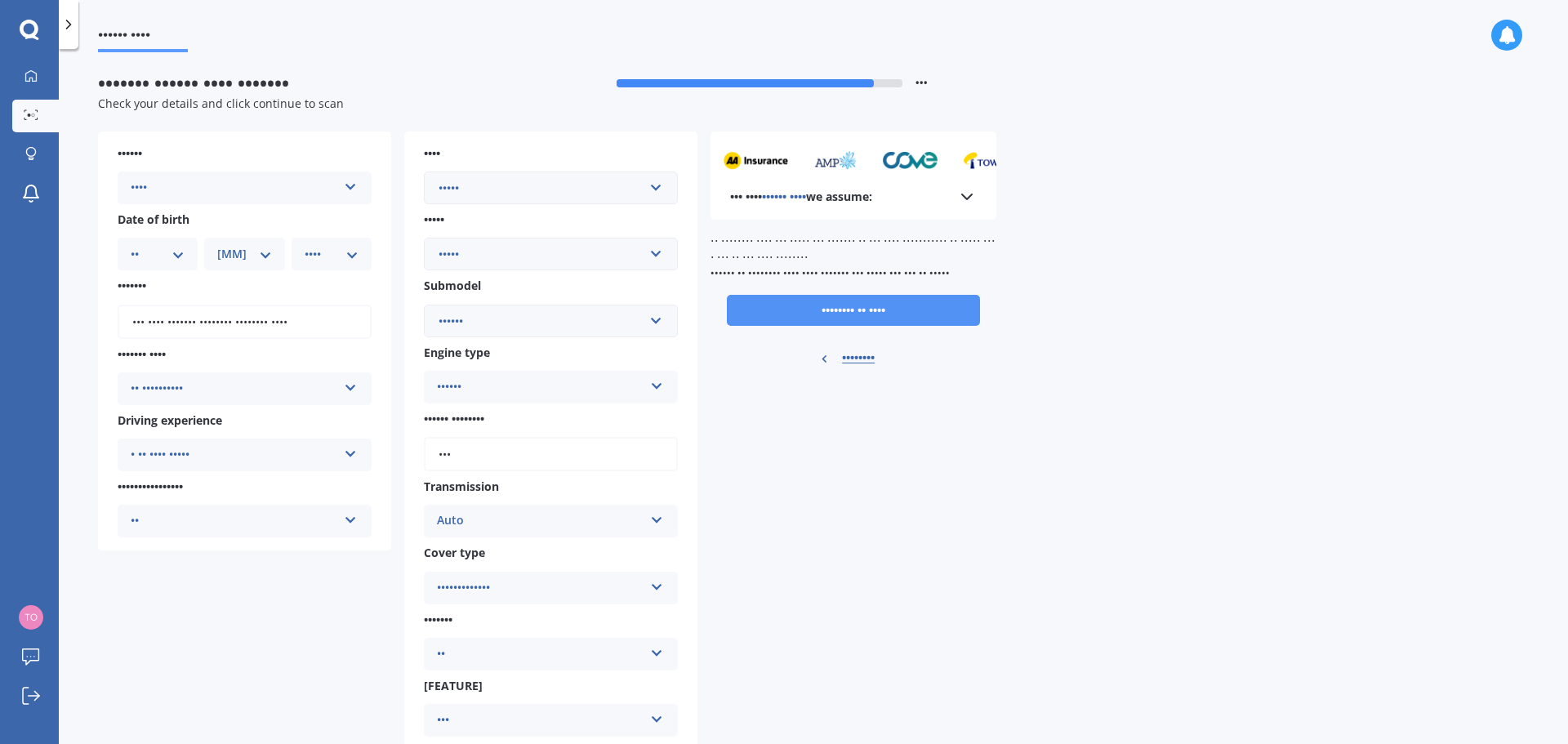click on "•••••••• •• ••••" at bounding box center (853, 310) 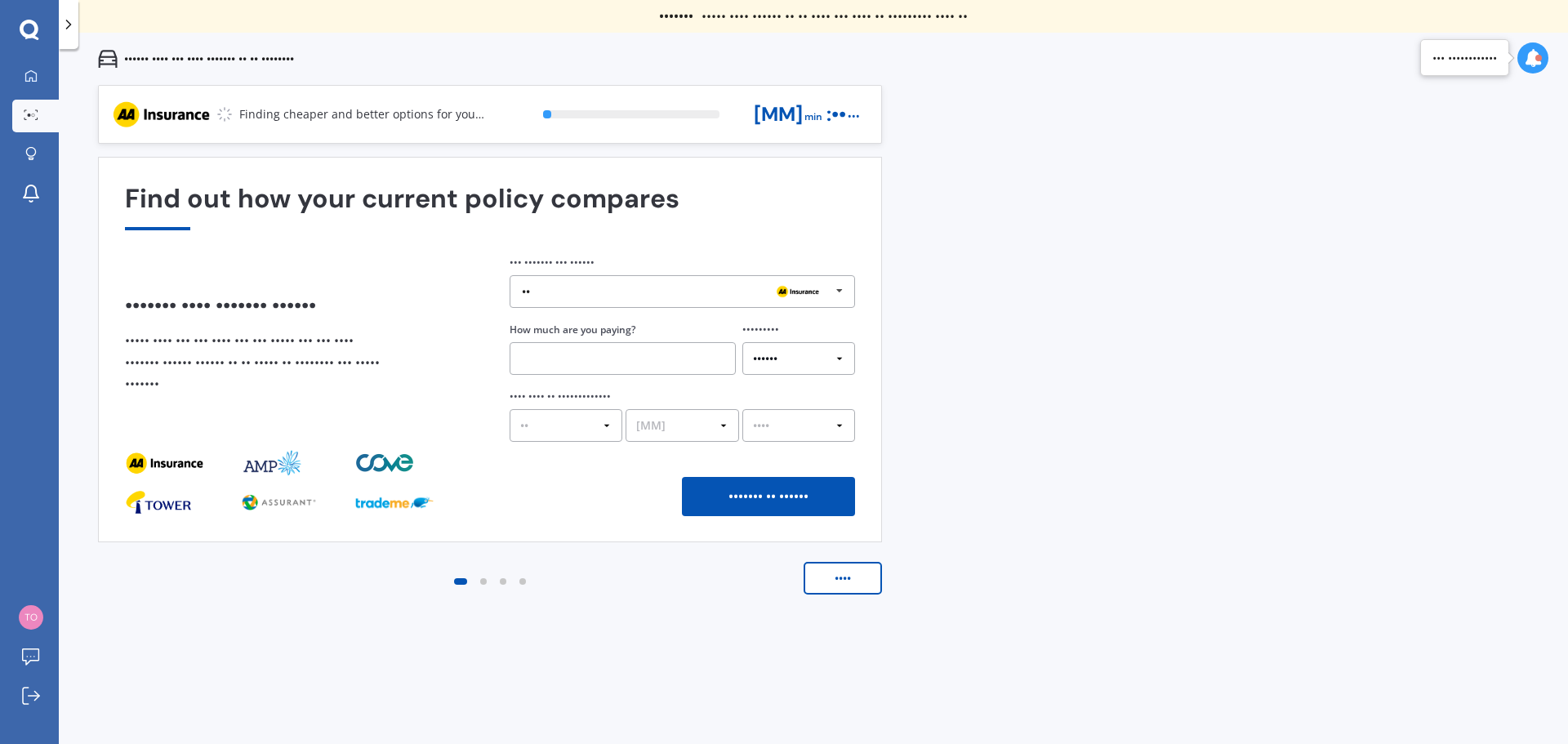 click at bounding box center [840, 291] 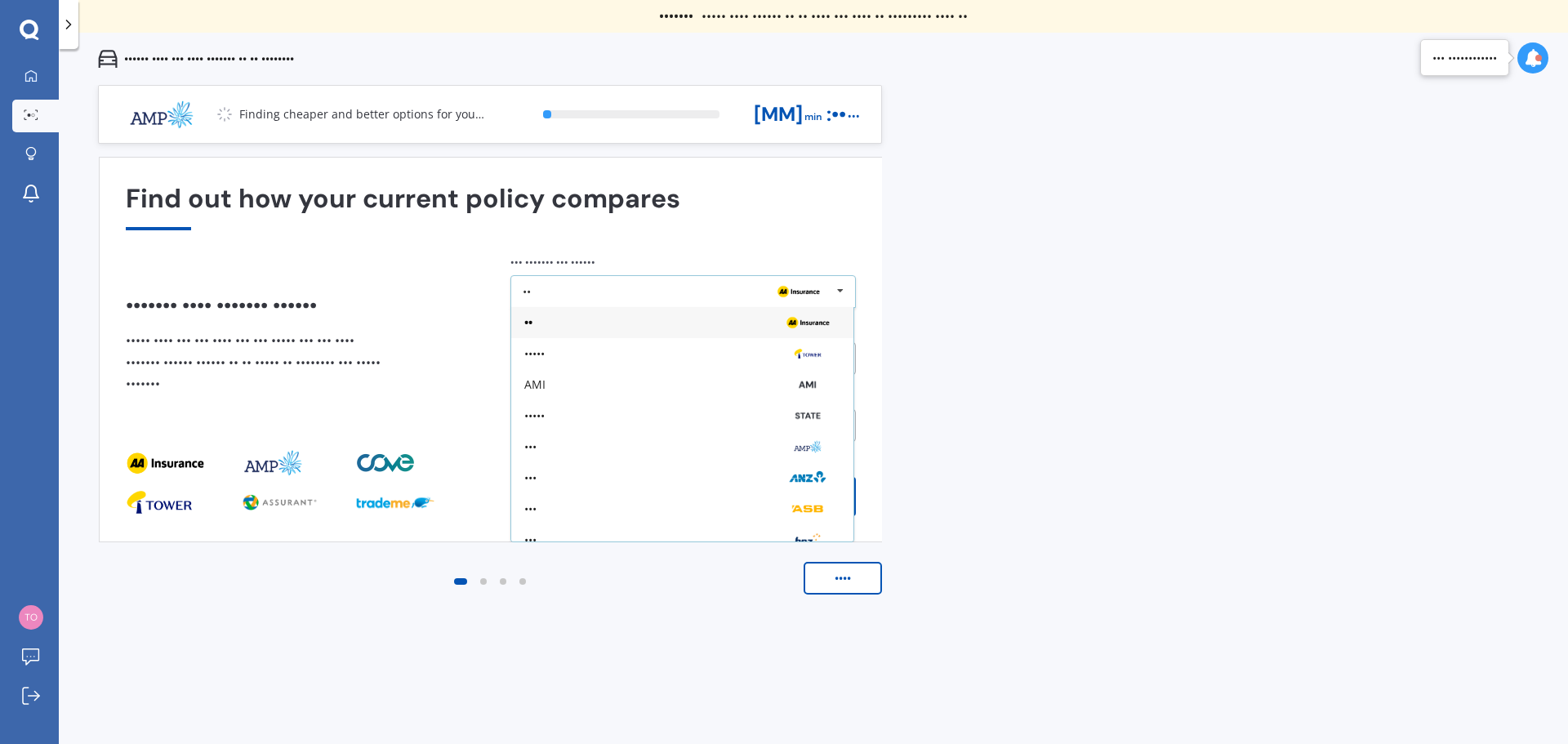 drag, startPoint x: 845, startPoint y: 299, endPoint x: 846, endPoint y: 318, distance: 19.026298 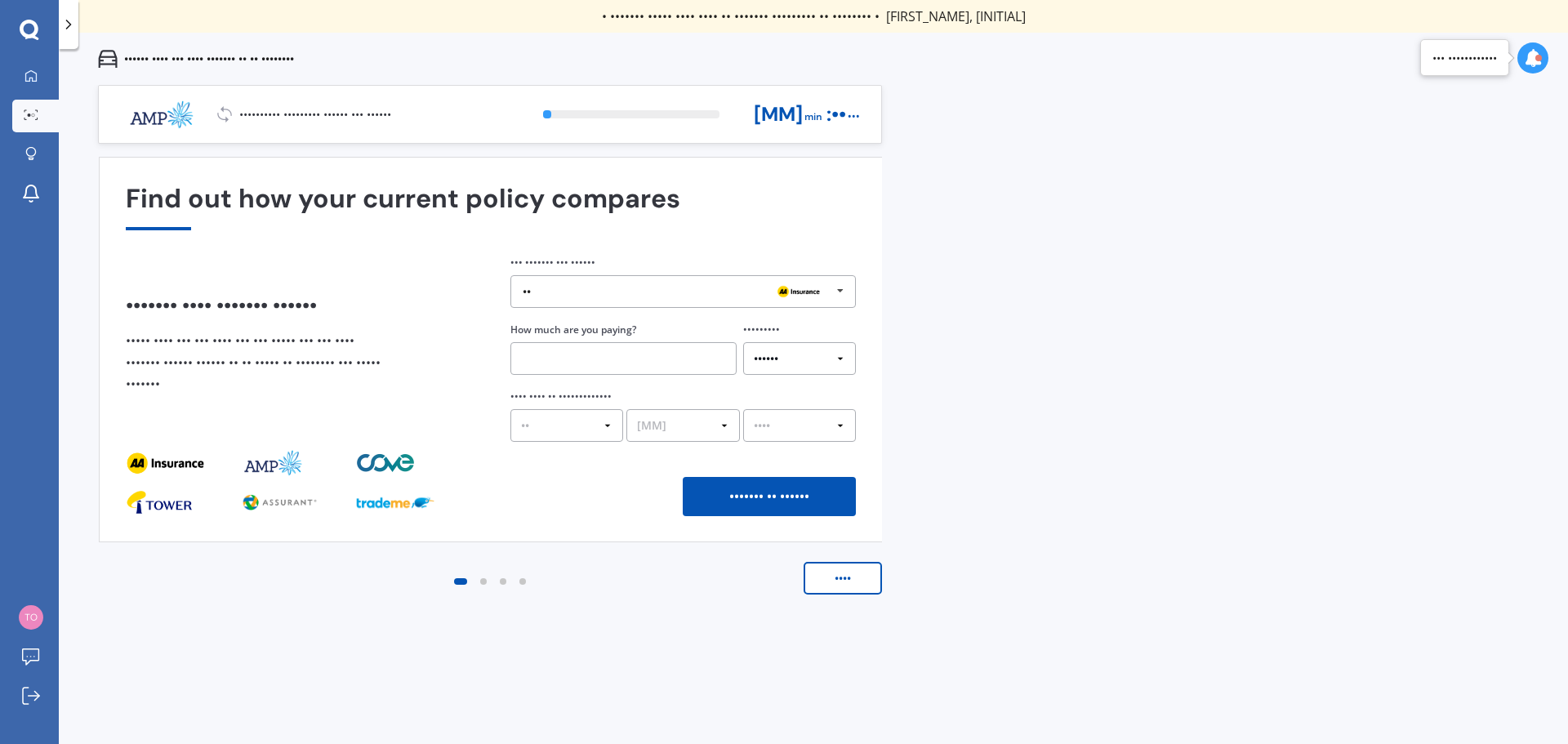 click at bounding box center [840, 291] 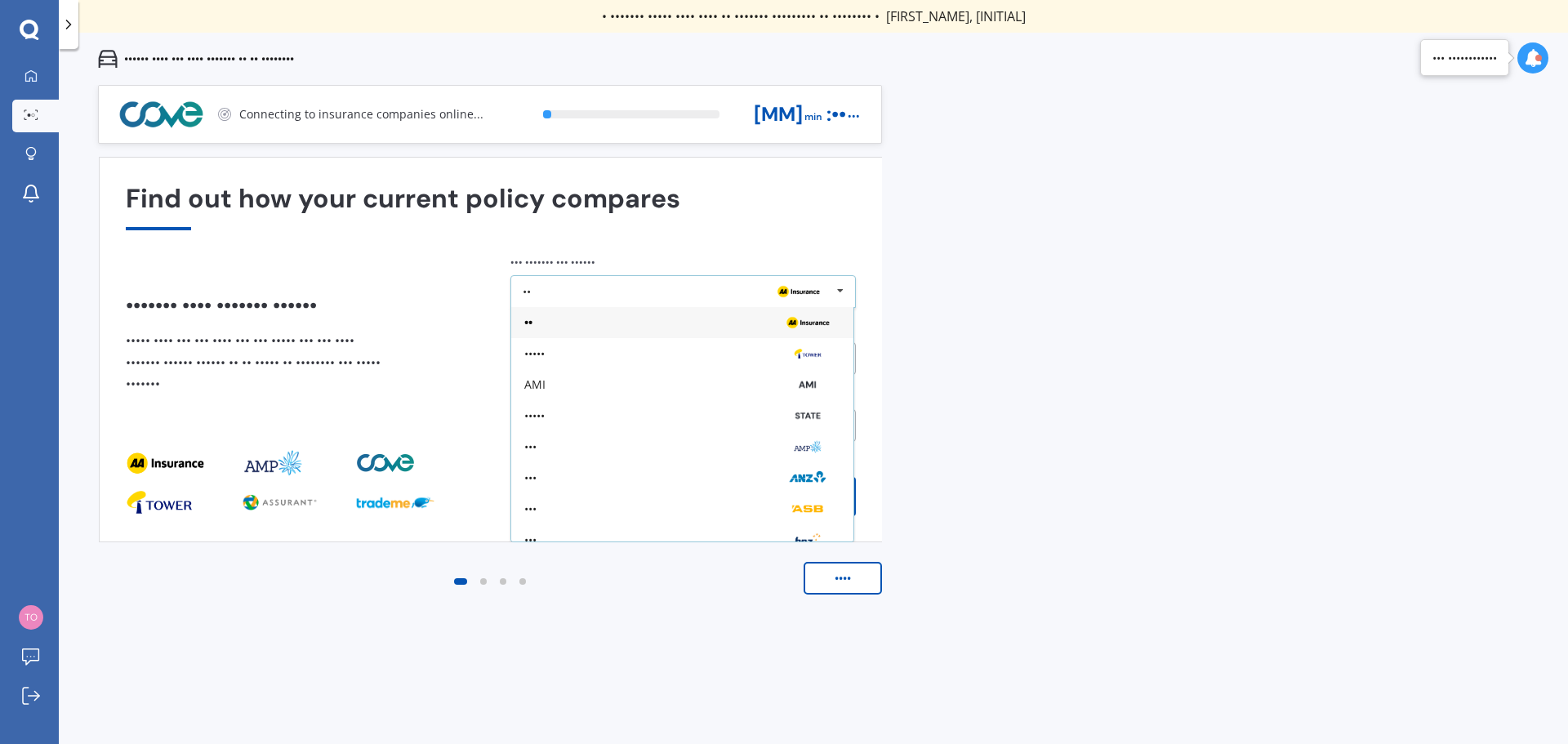 scroll, scrollTop: 82, scrollLeft: 0, axis: vertical 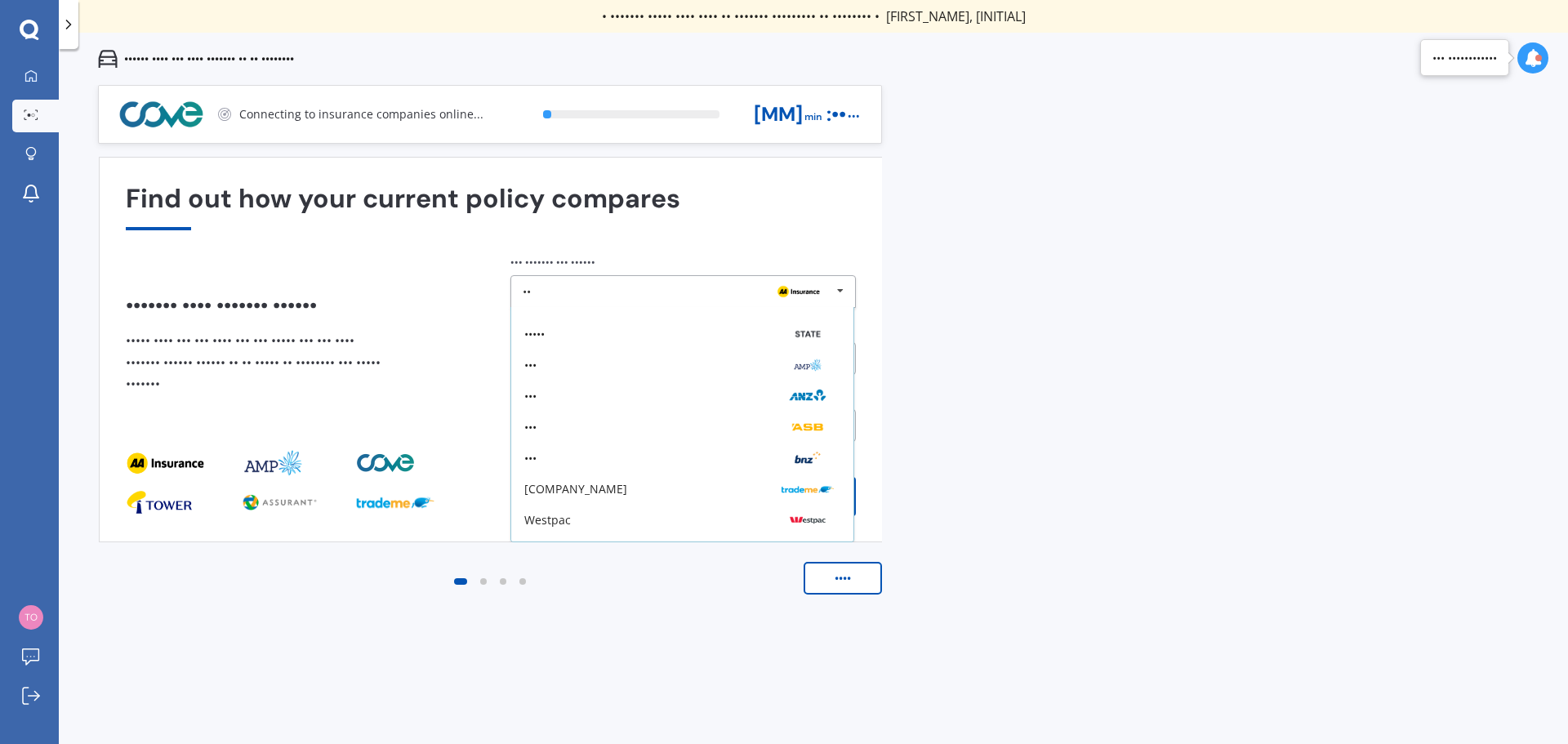 click on "•••••••• ••••••• ••••• •••• •••••• •• •• •••• ••• •••• •• ••••••••• •••• •• • ••••••• ••••• •••• •••• •• ••••••• ••••••••• •• •••••••• • •••••• • • • •••• ••••••• ••••••••••• ••••••• •• •••• •••••• ••• •••••••• •••• •• •••••••••• ••••• •••• • •••••• • • • •••• •••••• •••• ••• •• •••• •• •••• •••••• •••••••••••• • ••••• • • •••••• •••• •• ••••• ••••••• ••• ••••••• •••••• ••• ••••••••••• • ••••• •••• •••• • ••••• • • •• ••••••• ••• ••••••••• ••• •••• •• ••• •••••••• •••••• ••••• •• •••• ••••• •••• ••••• • ••••••• • • •••• ••••••• ••• •••• •••••••• • •••••••• • • •••• •••••• ••••••••• •••• •••••••• • ••••• • • •••• ••• •••• ••••••• •• •• •••••••• ••• ••• ••••••• •••••••• •• •••• ••• ••••••••• ••••••••• • ••••• • • •••• ••••••• ••••••••••• •• • •••••• •• ••••••• • •••••••• • • •••• •• •••• •• •••••••• ••••• •• •• ••••• • ••••••••• • • ••••••••• ••••• • ••••• •••• ••• •• •••••••• ••••••• • ••••• • • ••••• ••••• ••••• ••••• •••• ••••• ••• ••• •• ••• •••• ••••• ••• •••••••• • •••••• •   •••• • • •• ••• •  •• ••• •" at bounding box center [813, 432] 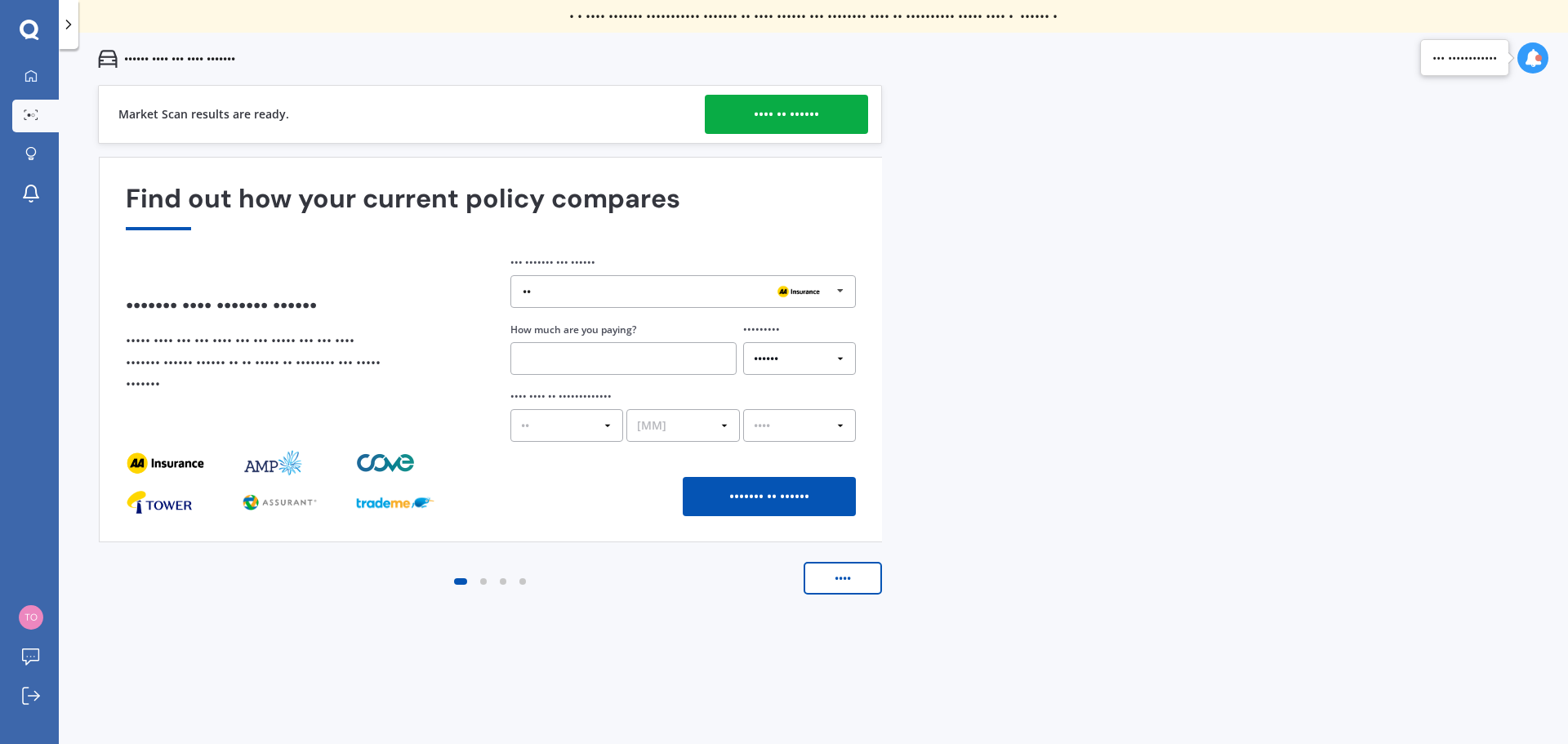 click on "•••• •• ••••••" at bounding box center (786, 114) 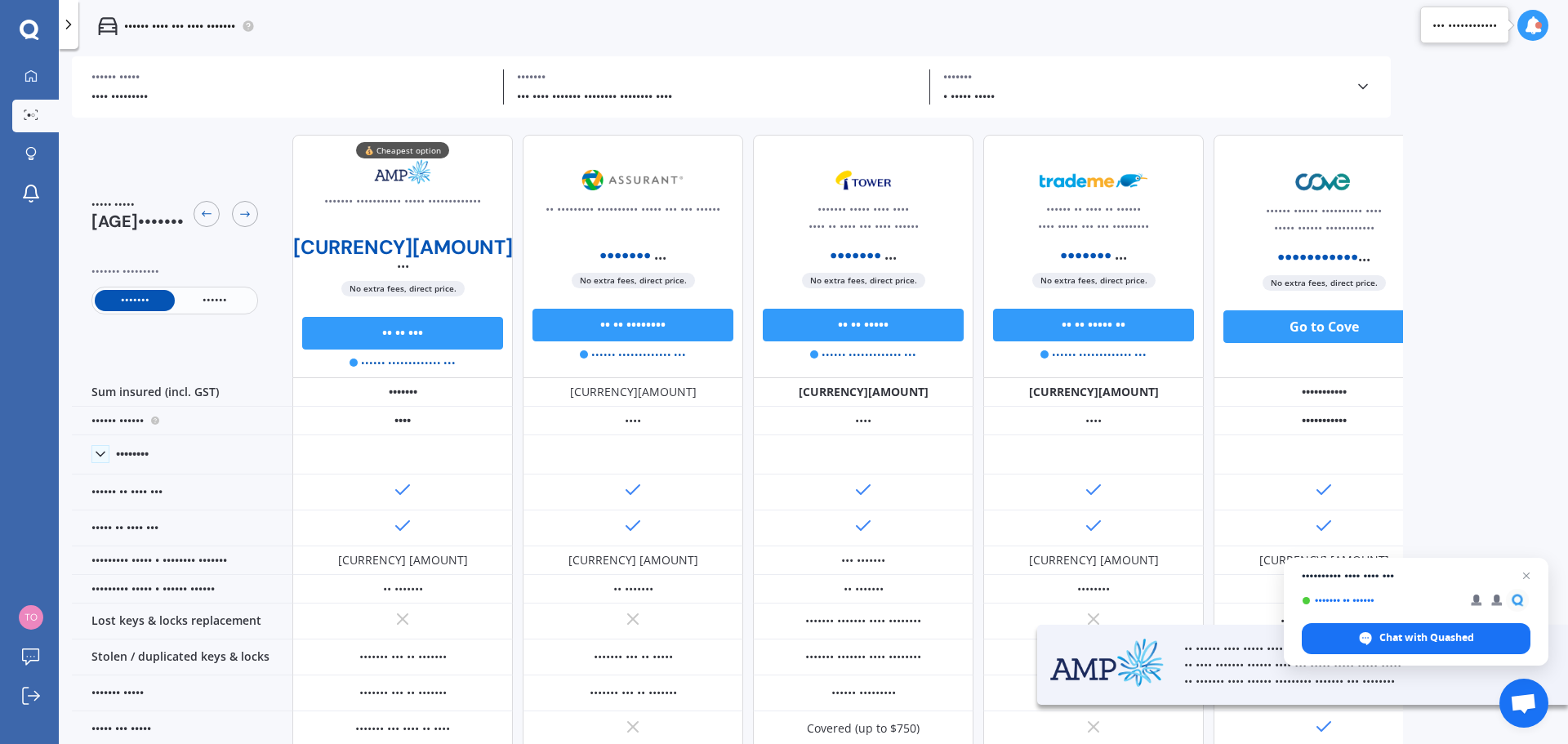 click on "••••••" at bounding box center (215, 301) 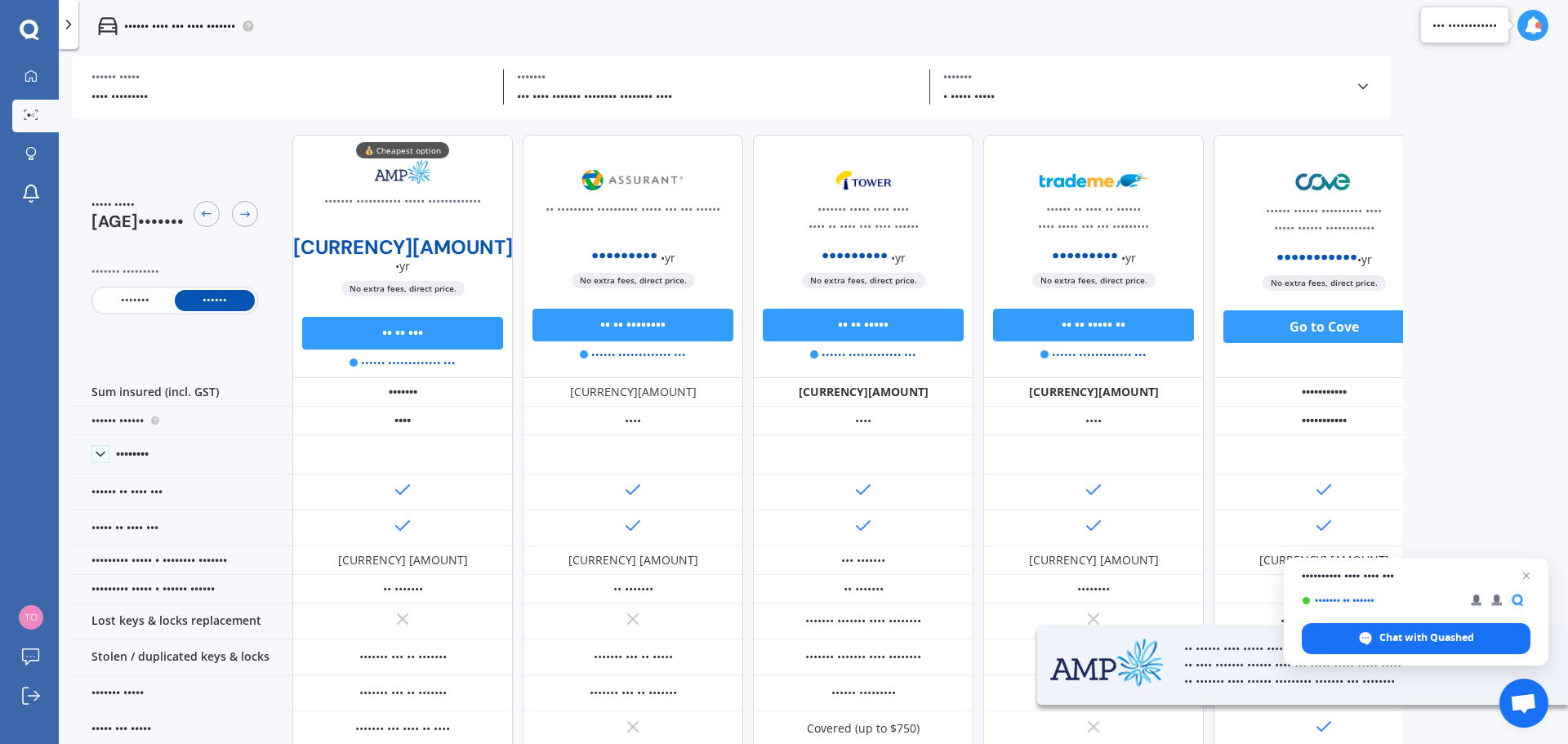 click on "•••••••" at bounding box center [135, 301] 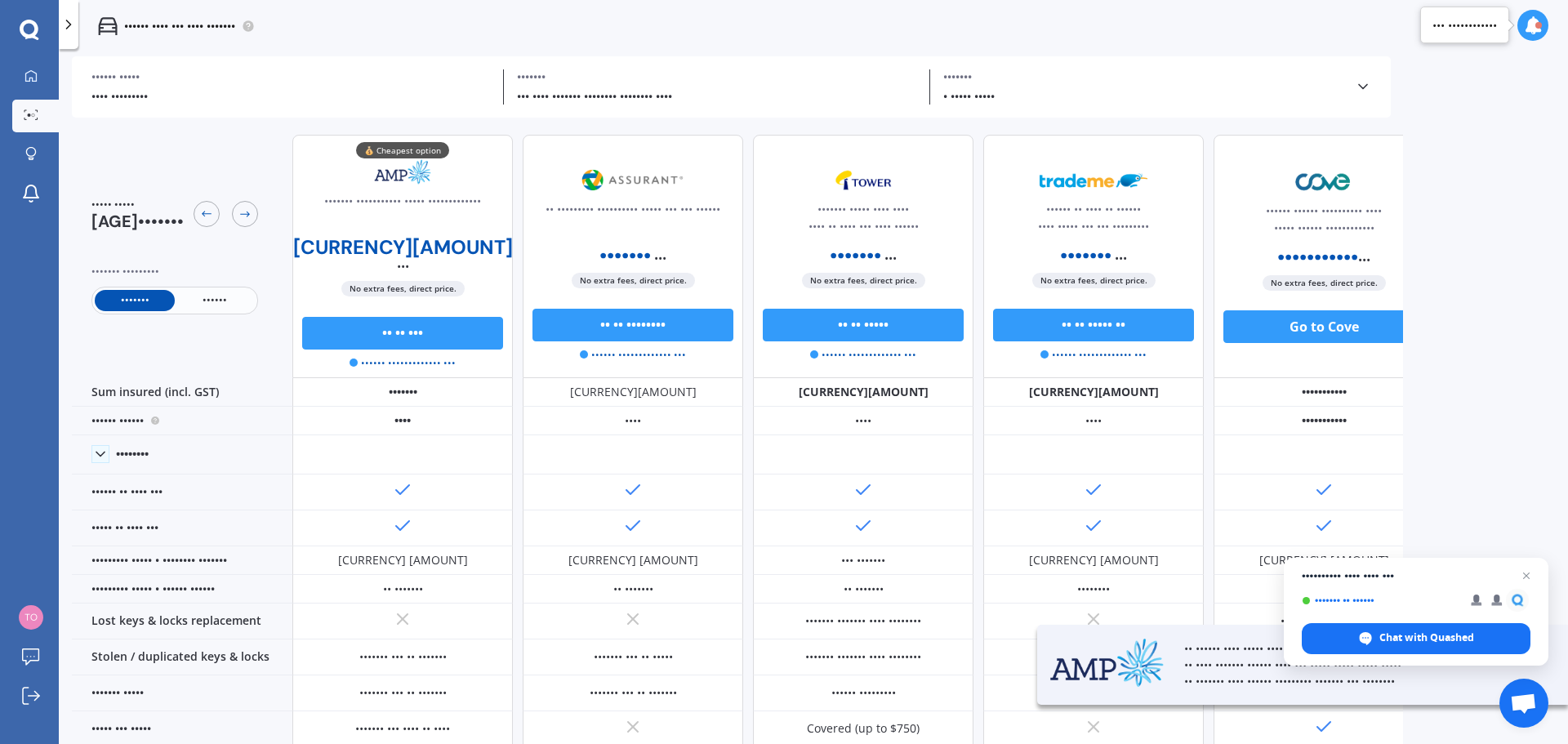scroll, scrollTop: 0, scrollLeft: 39, axis: horizontal 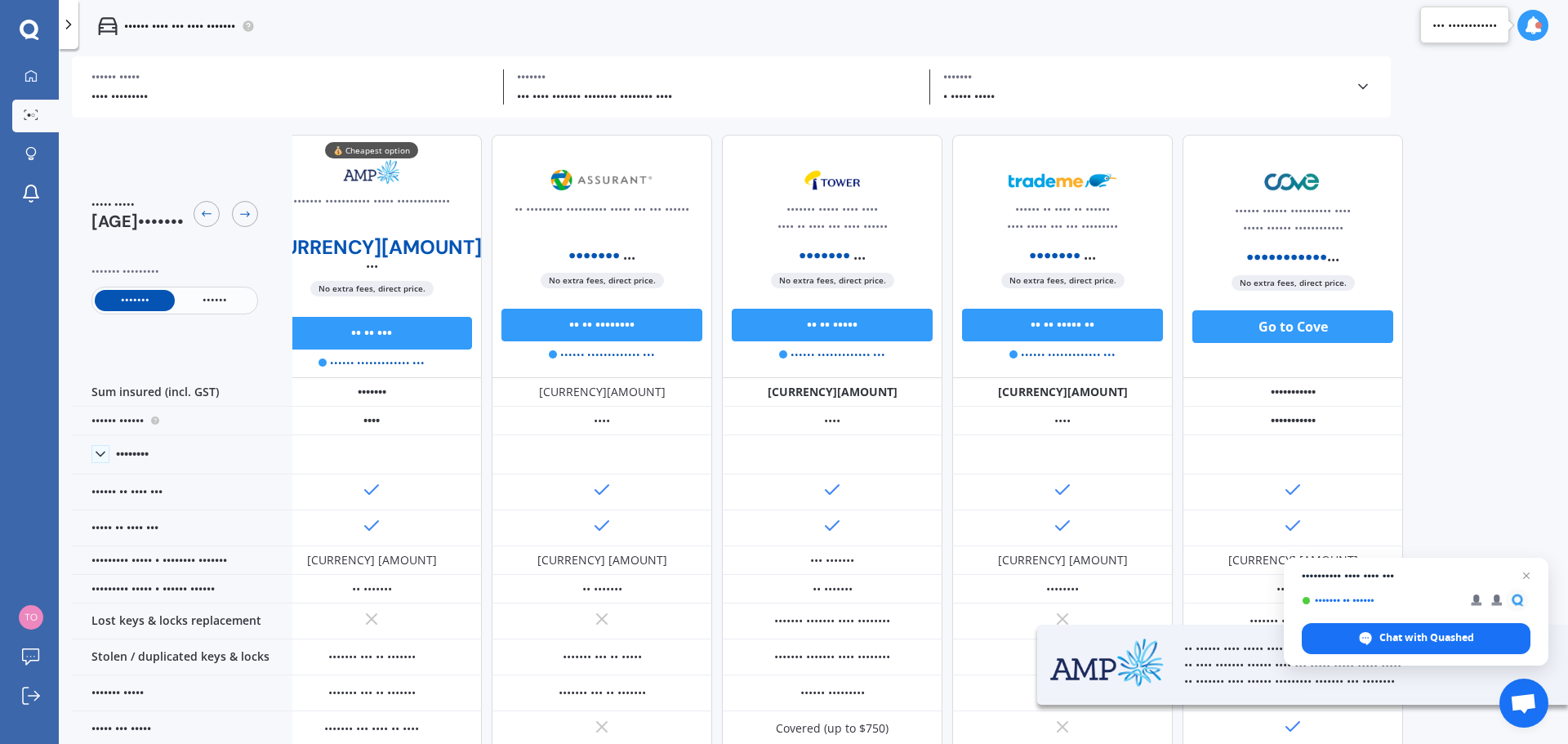 drag, startPoint x: 873, startPoint y: 203, endPoint x: 1070, endPoint y: 204, distance: 197.00254 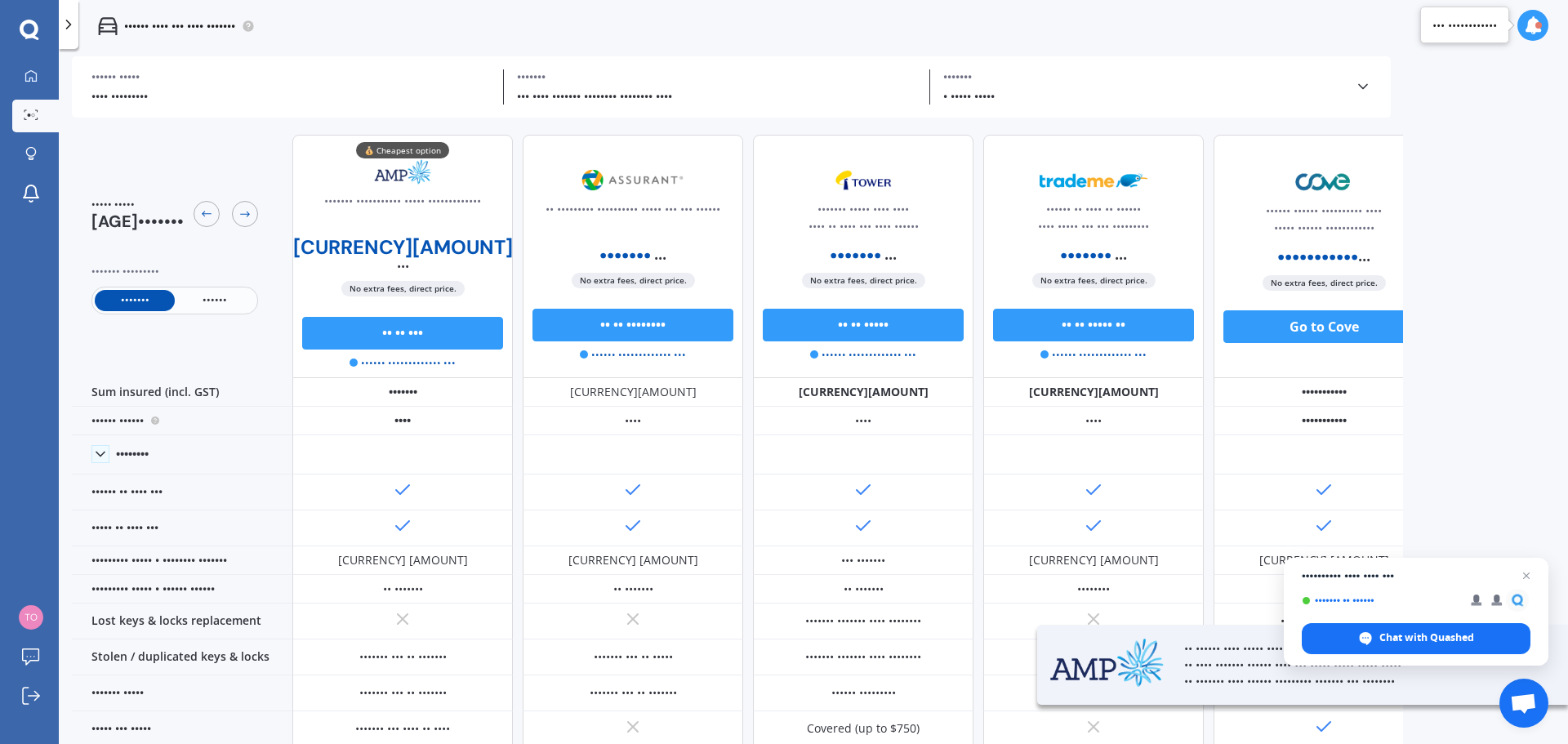 drag, startPoint x: 837, startPoint y: 196, endPoint x: 691, endPoint y: 194, distance: 146.0137 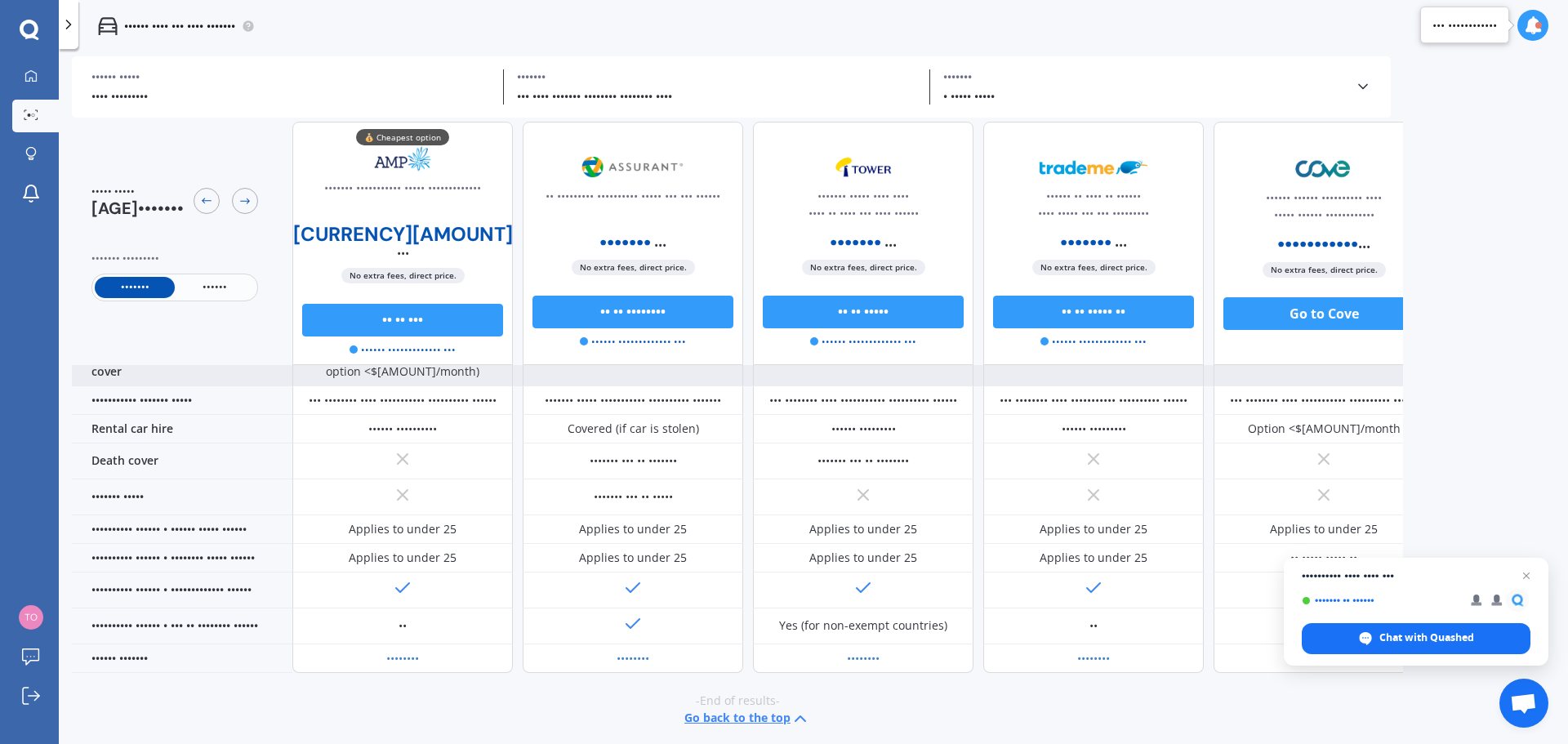 scroll, scrollTop: 548, scrollLeft: 0, axis: vertical 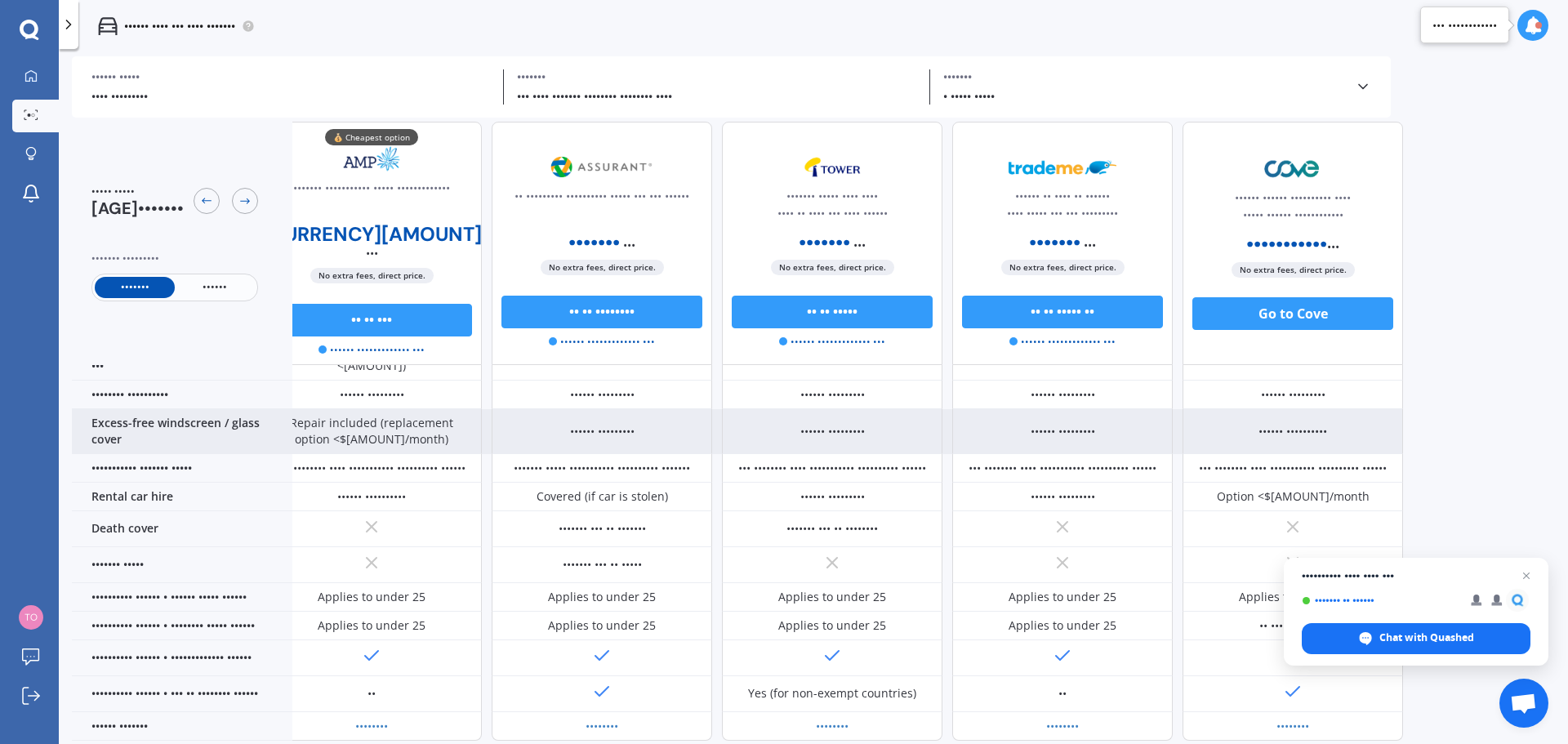 drag, startPoint x: 645, startPoint y: 442, endPoint x: 842, endPoint y: 439, distance: 197.02284 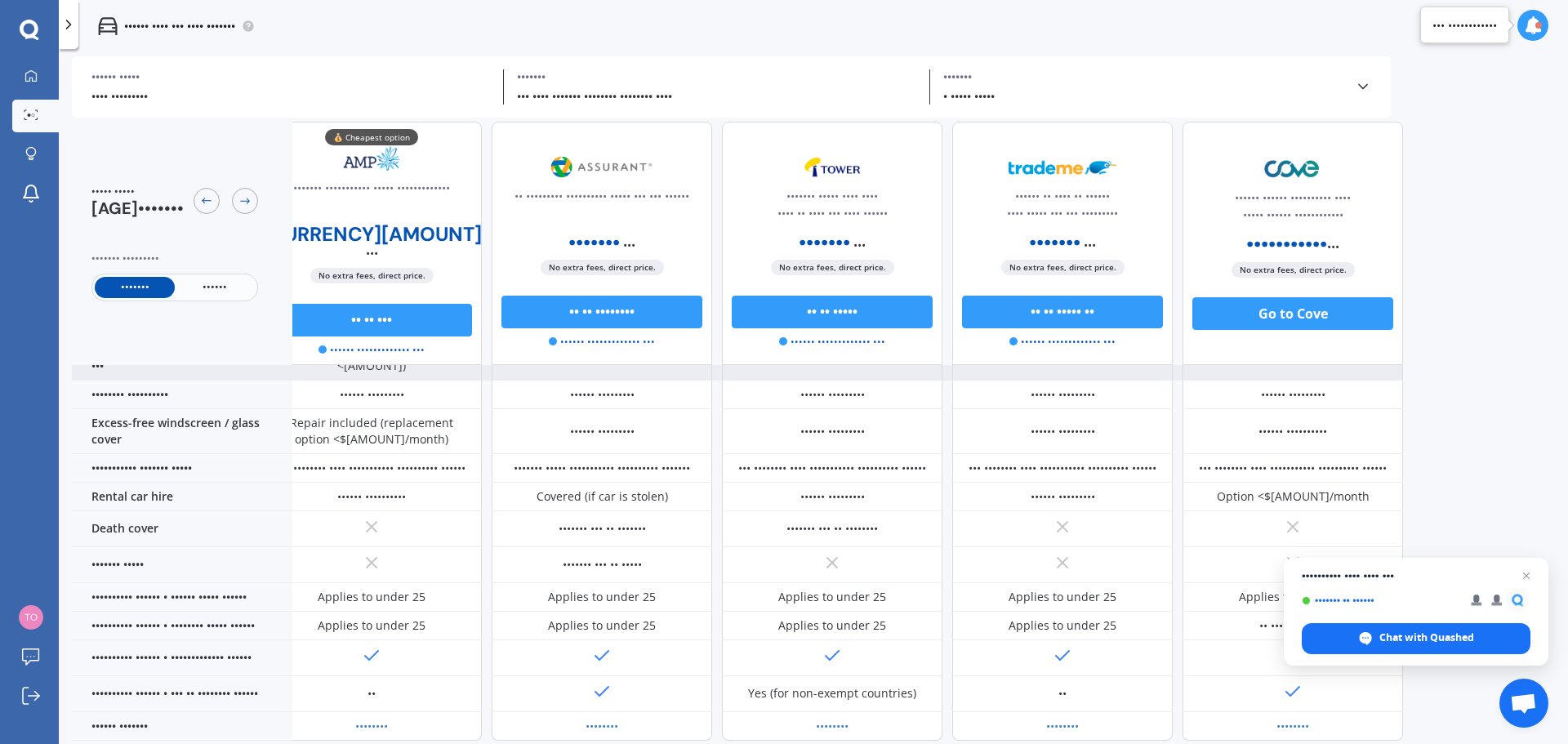 scroll, scrollTop: 466, scrollLeft: 39, axis: both 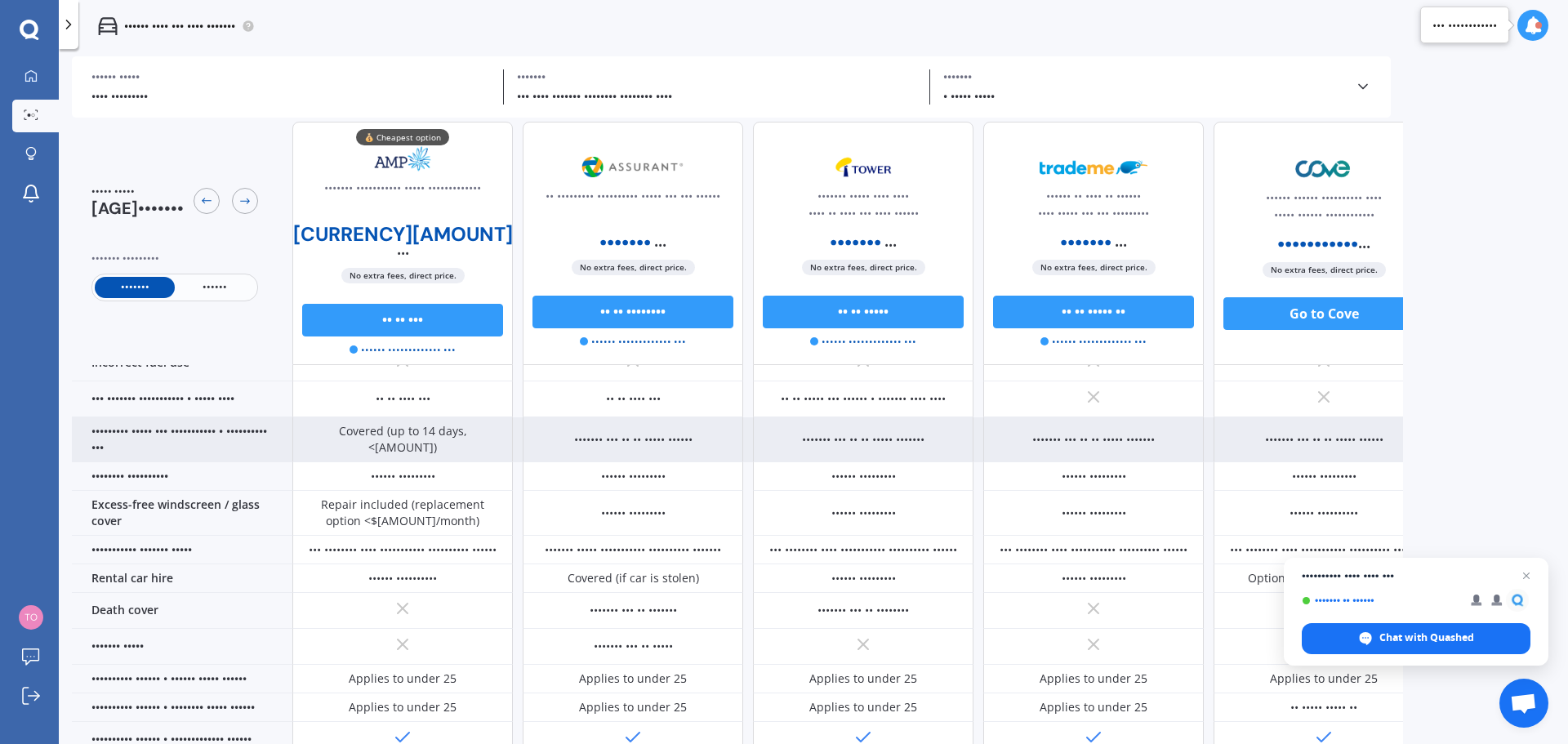 drag, startPoint x: 970, startPoint y: 446, endPoint x: 679, endPoint y: 457, distance: 291.20783 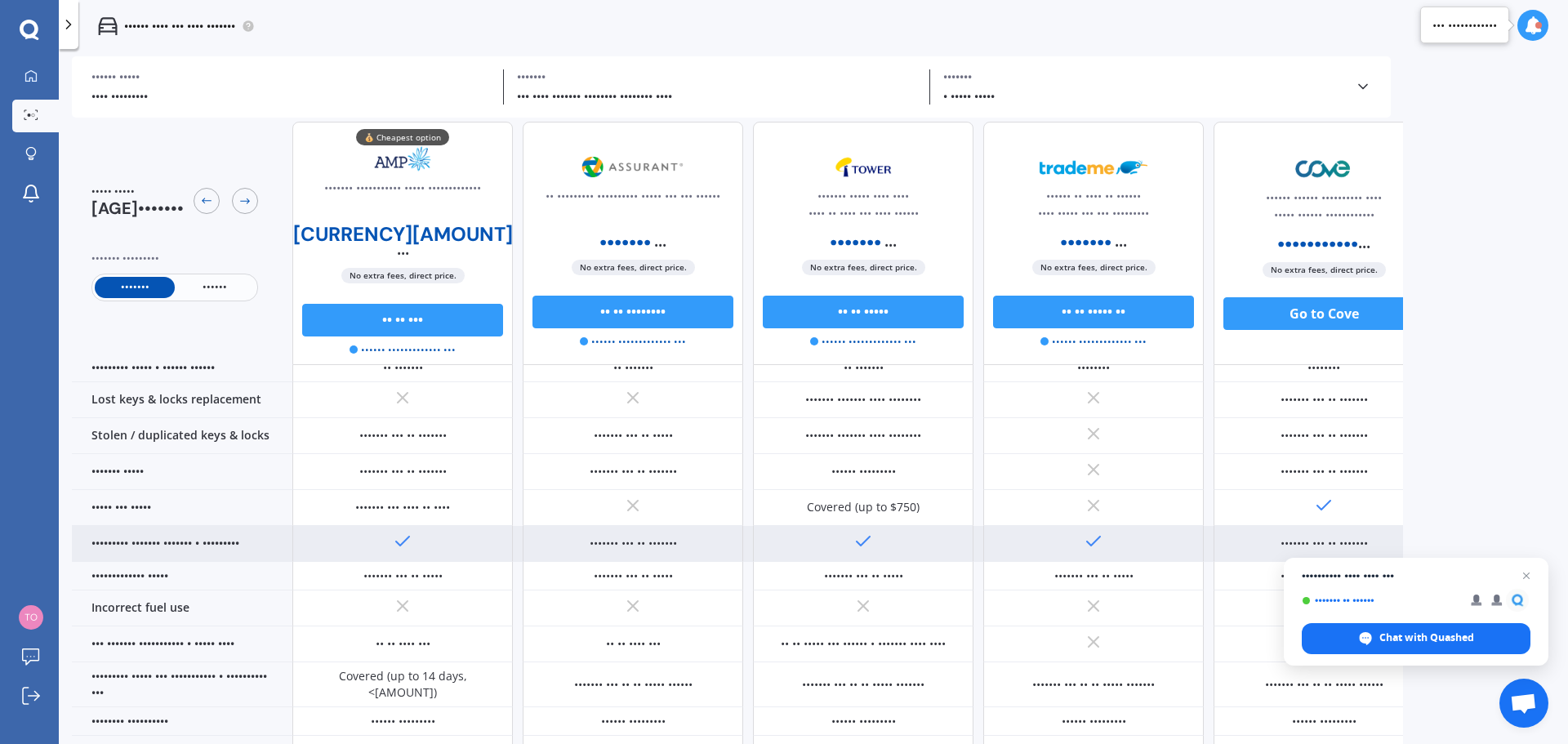 scroll, scrollTop: 140, scrollLeft: 0, axis: vertical 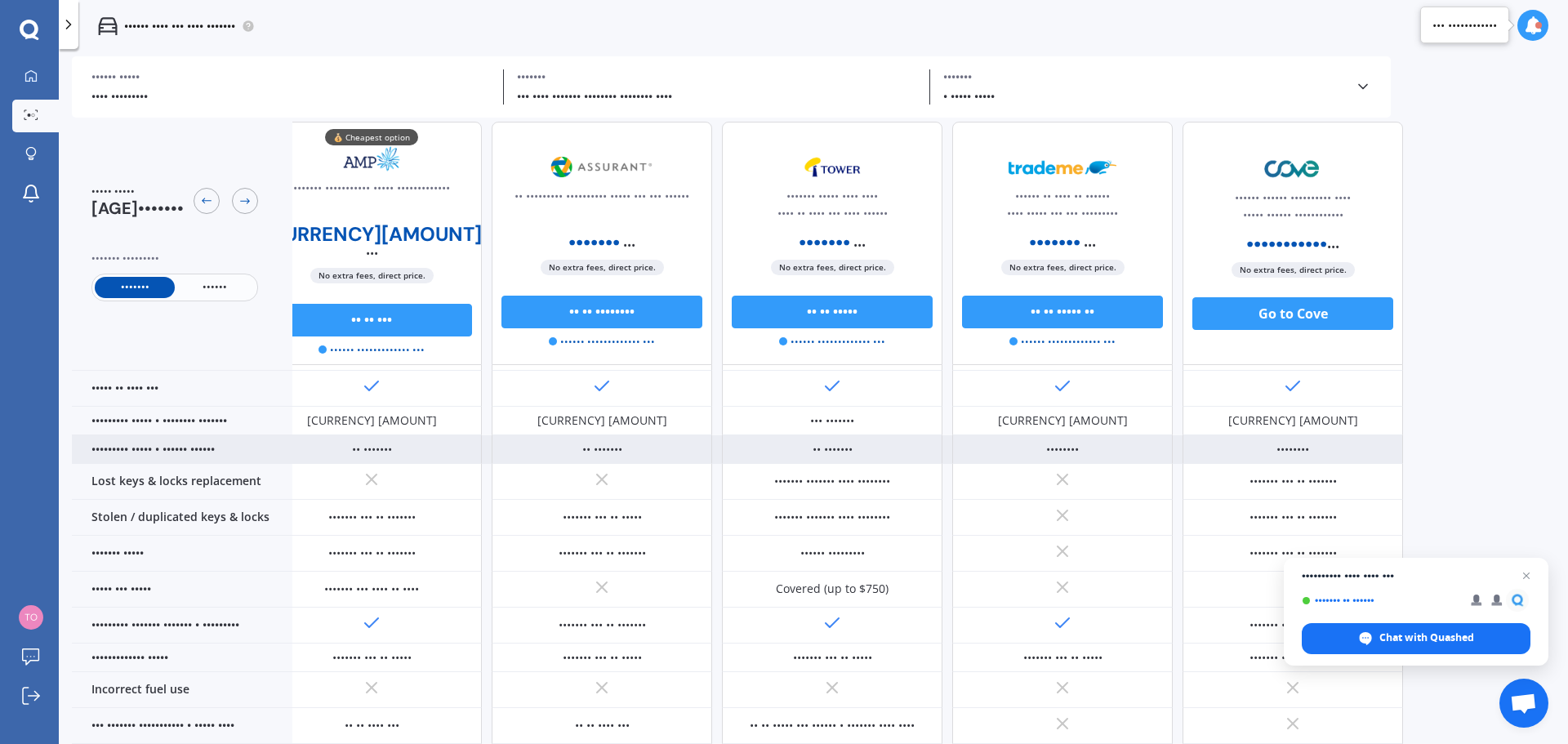 drag, startPoint x: 653, startPoint y: 457, endPoint x: 837, endPoint y: 452, distance: 184.06792 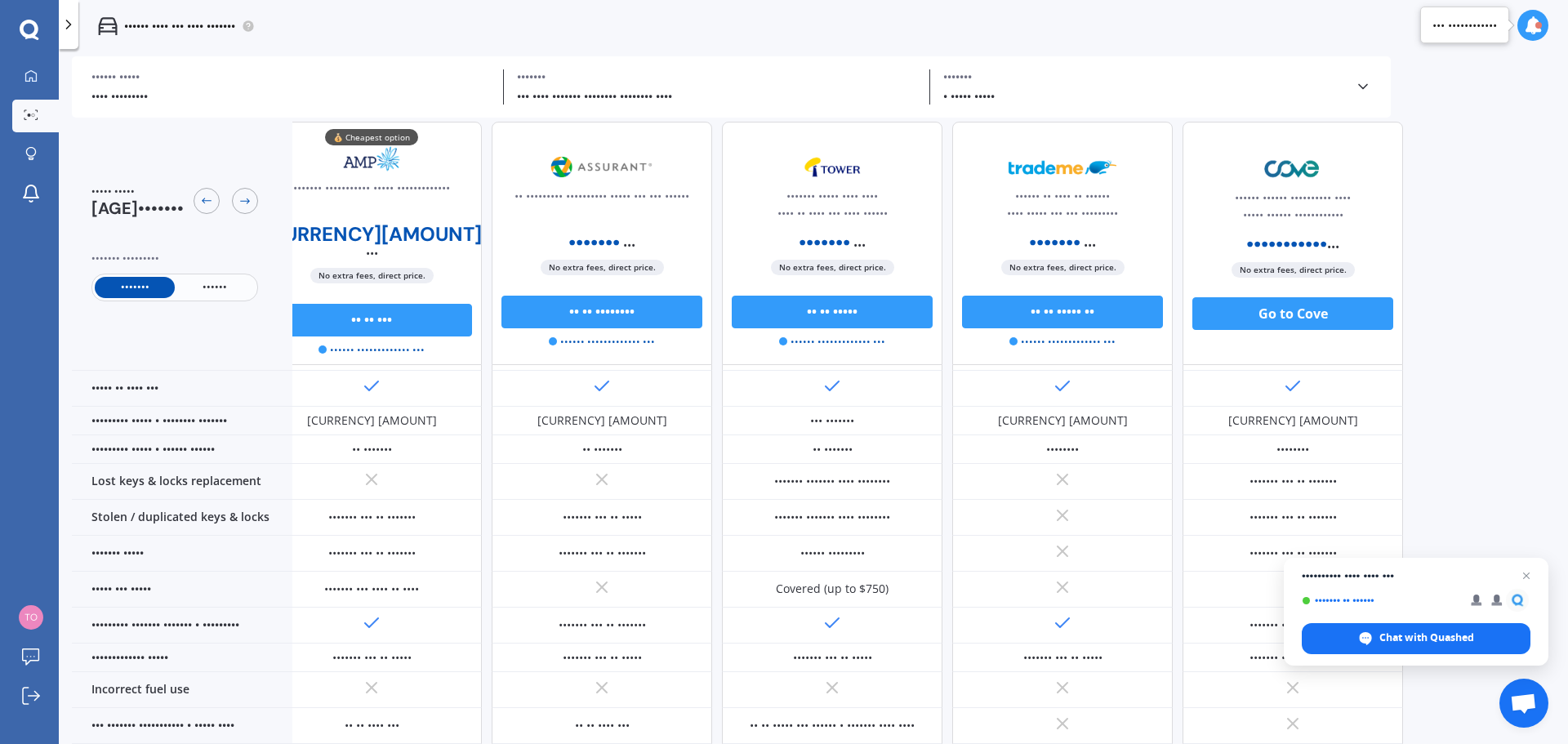 click on "••••••" at bounding box center [215, 287] 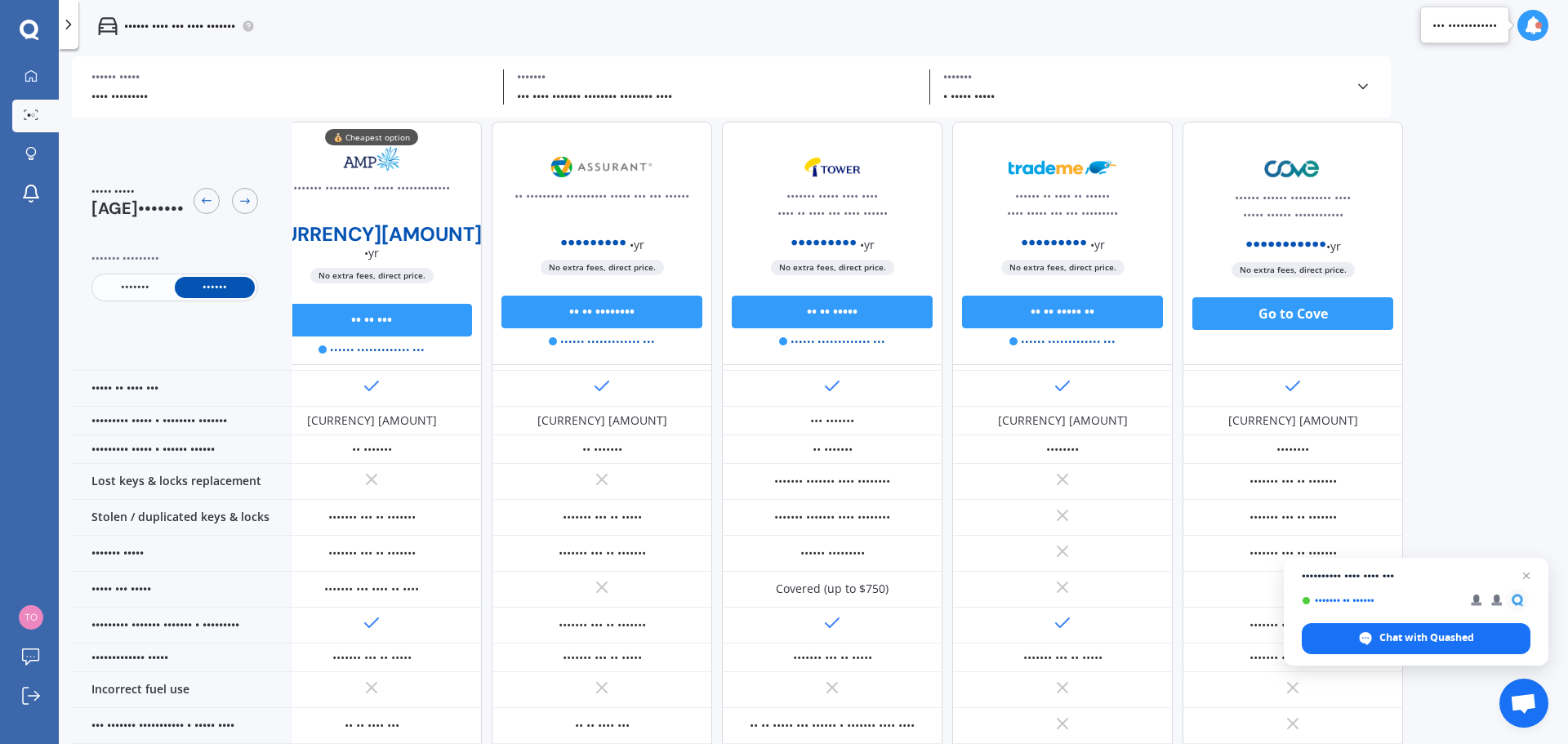 click on "•••••••" at bounding box center [135, 287] 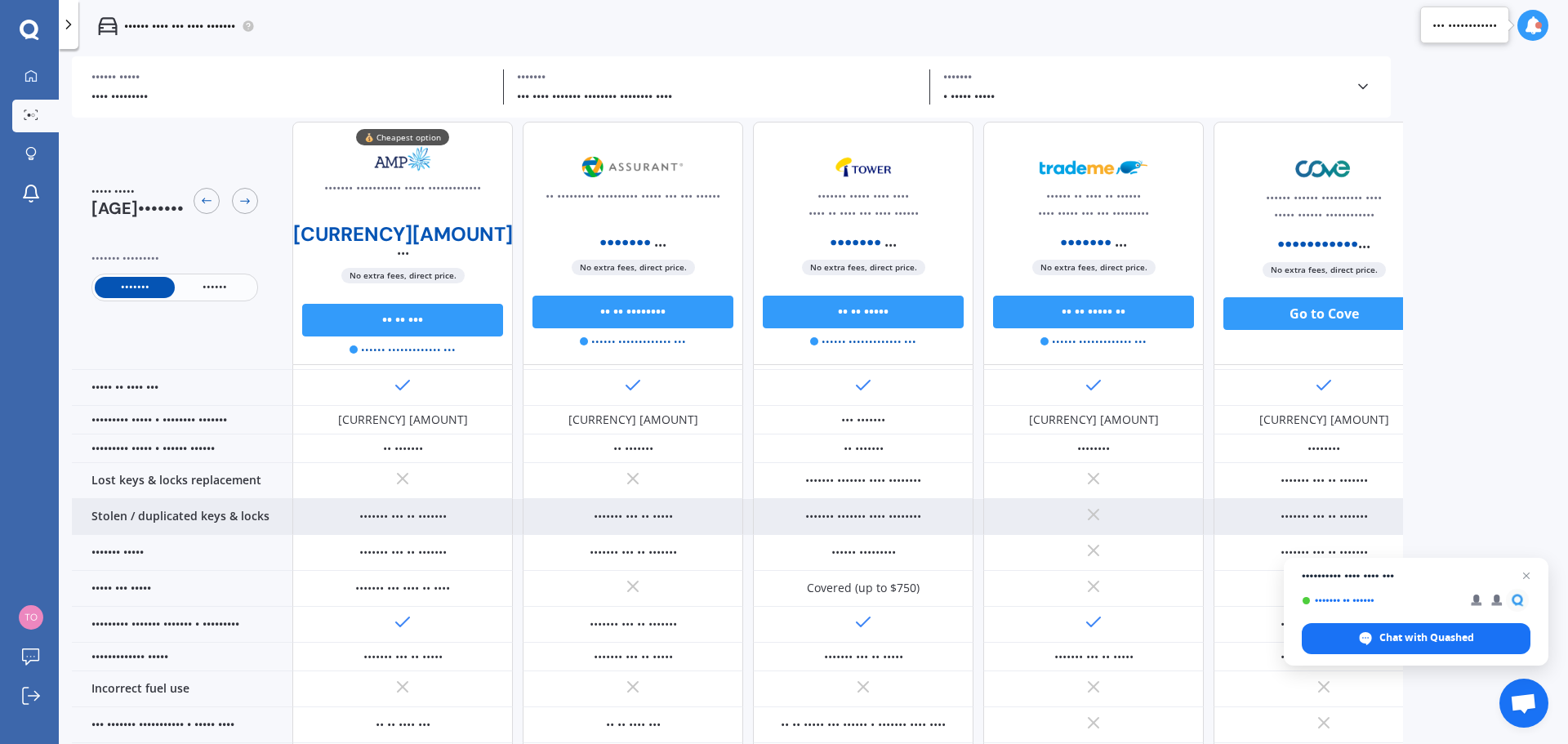 drag, startPoint x: 575, startPoint y: 478, endPoint x: 425, endPoint y: 495, distance: 150.96026 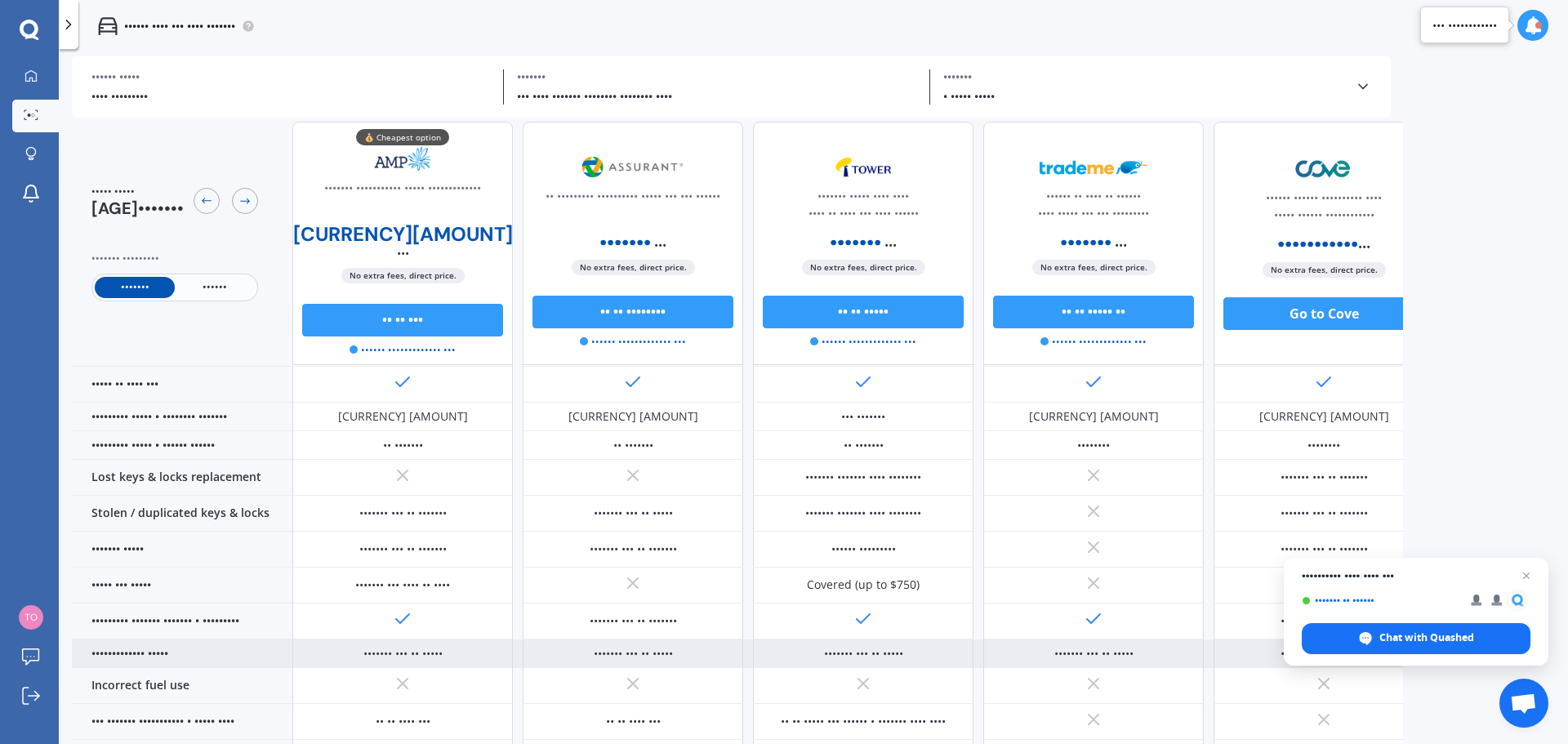 scroll, scrollTop: 307, scrollLeft: 0, axis: vertical 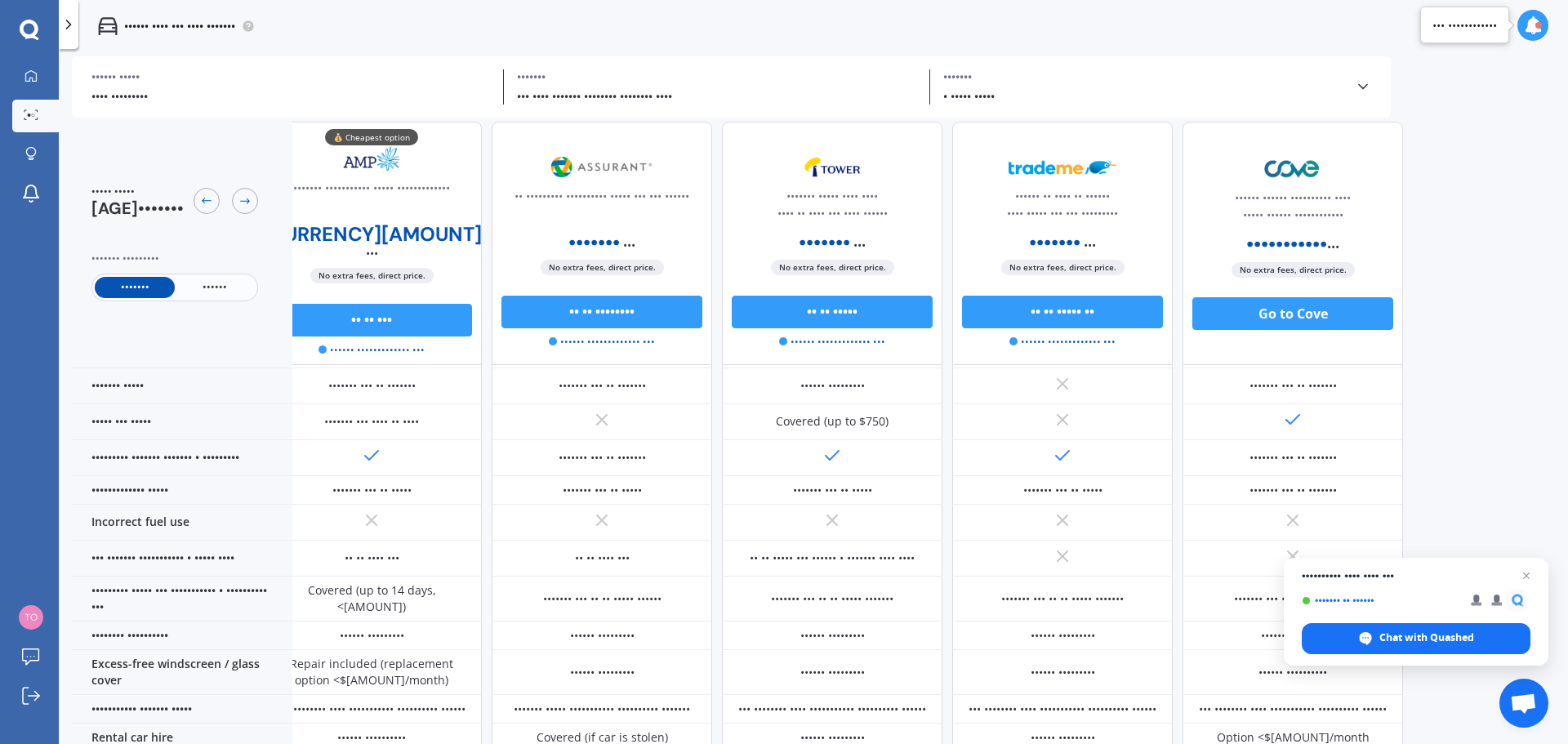 drag, startPoint x: 1209, startPoint y: 278, endPoint x: 1284, endPoint y: 275, distance: 75.059976 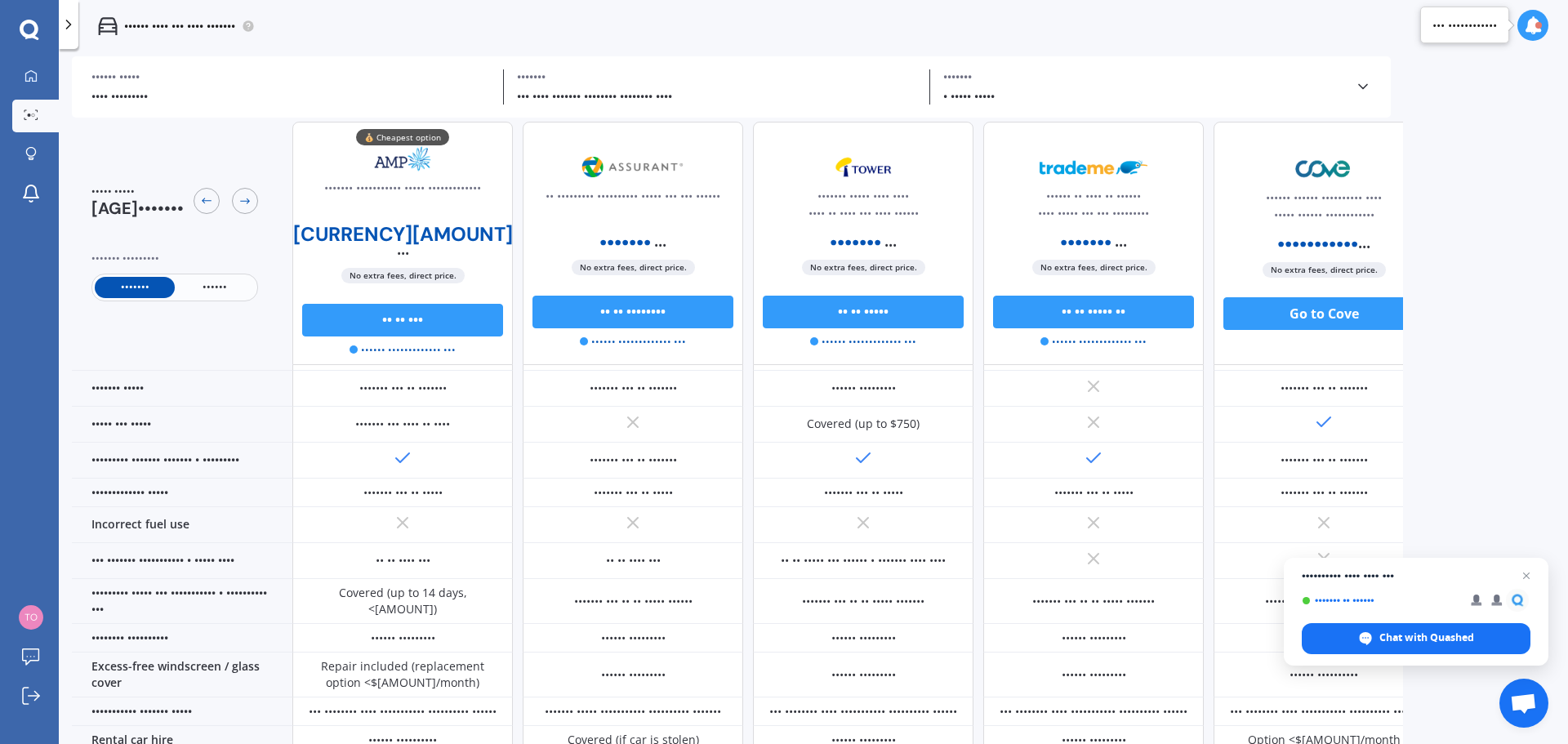 drag, startPoint x: 732, startPoint y: 242, endPoint x: 555, endPoint y: 225, distance: 177.81451 